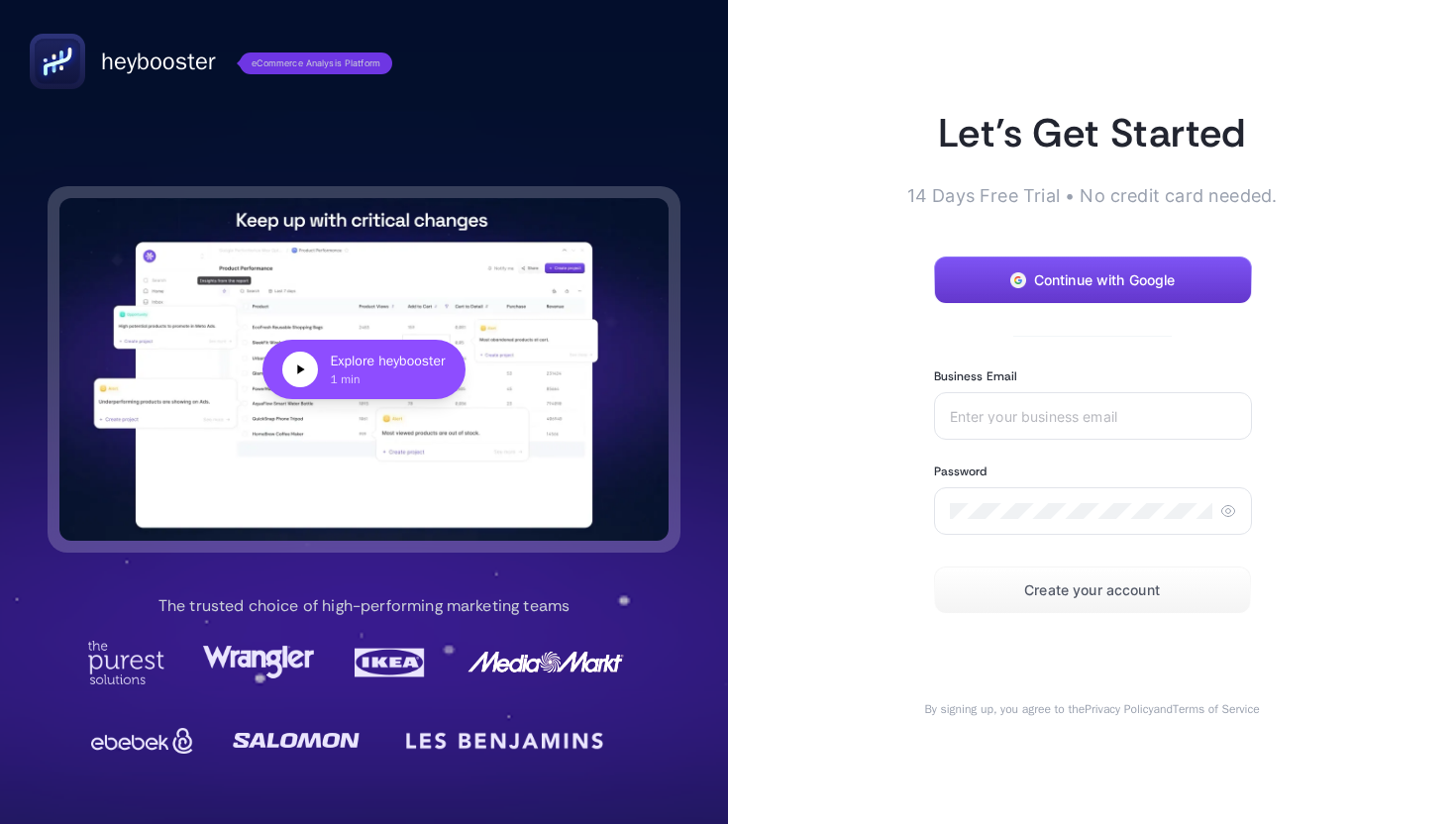 scroll, scrollTop: 0, scrollLeft: 0, axis: both 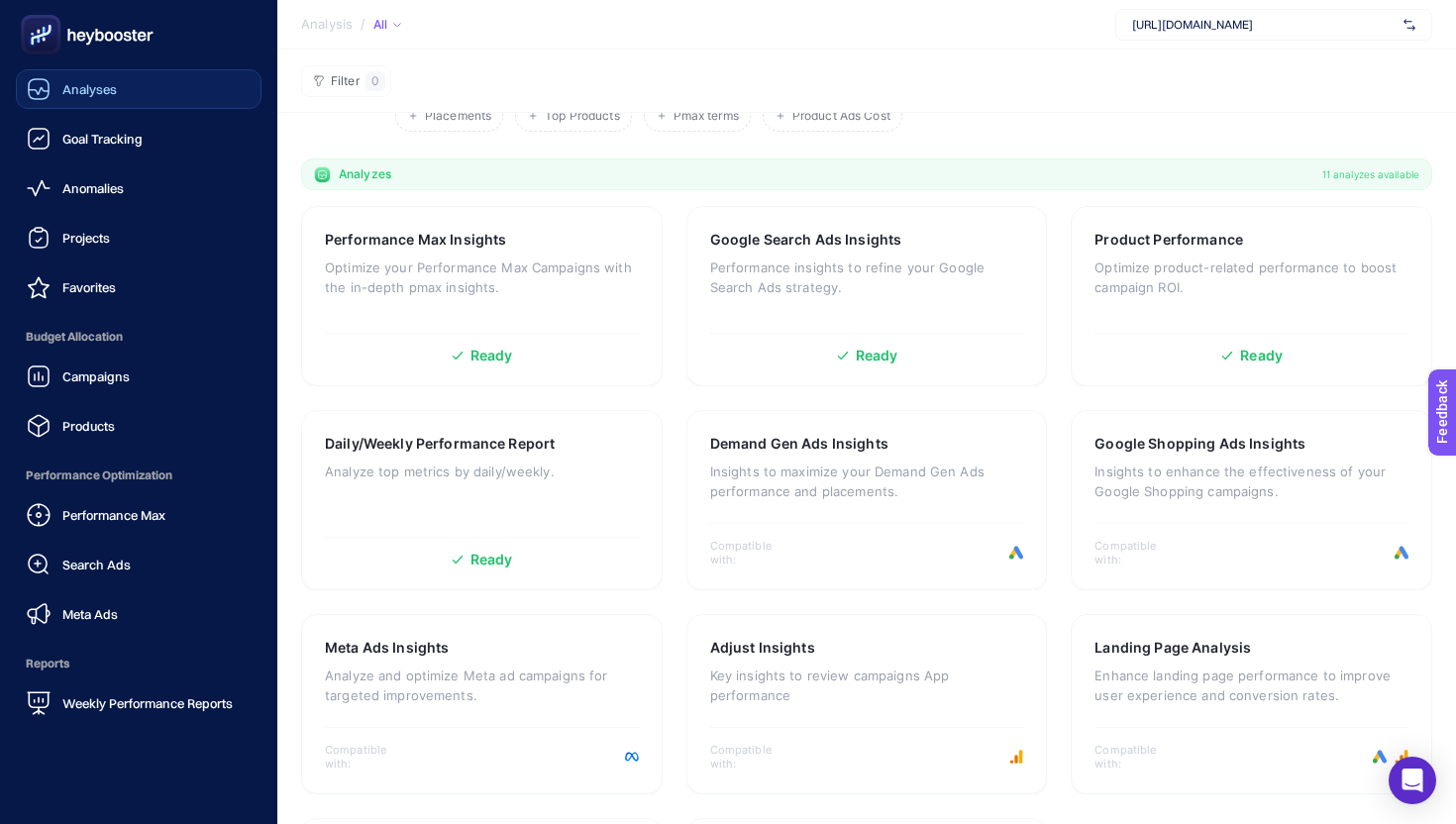 click on "Analyses" at bounding box center [89, 89] 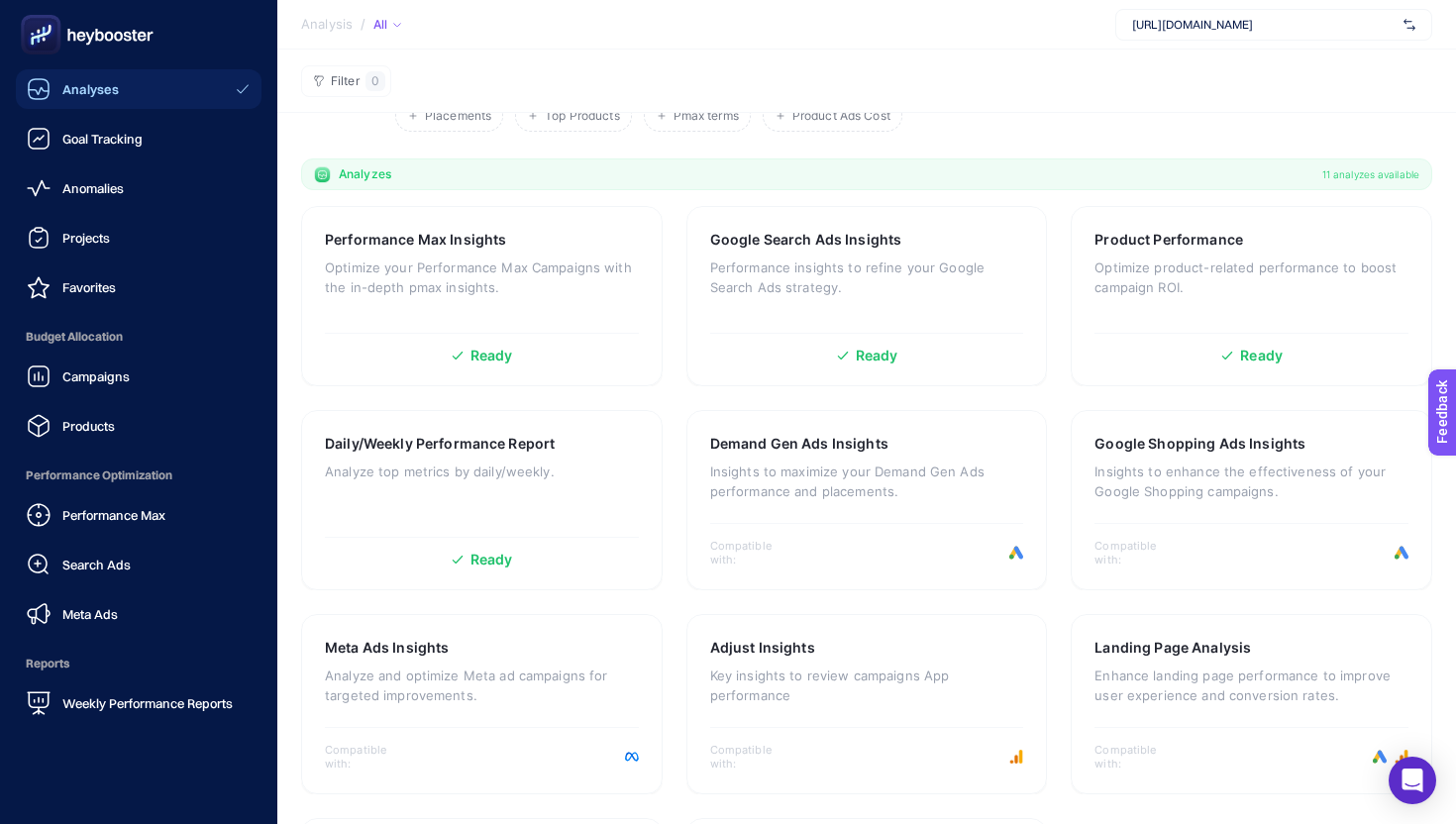 scroll, scrollTop: 137, scrollLeft: 0, axis: vertical 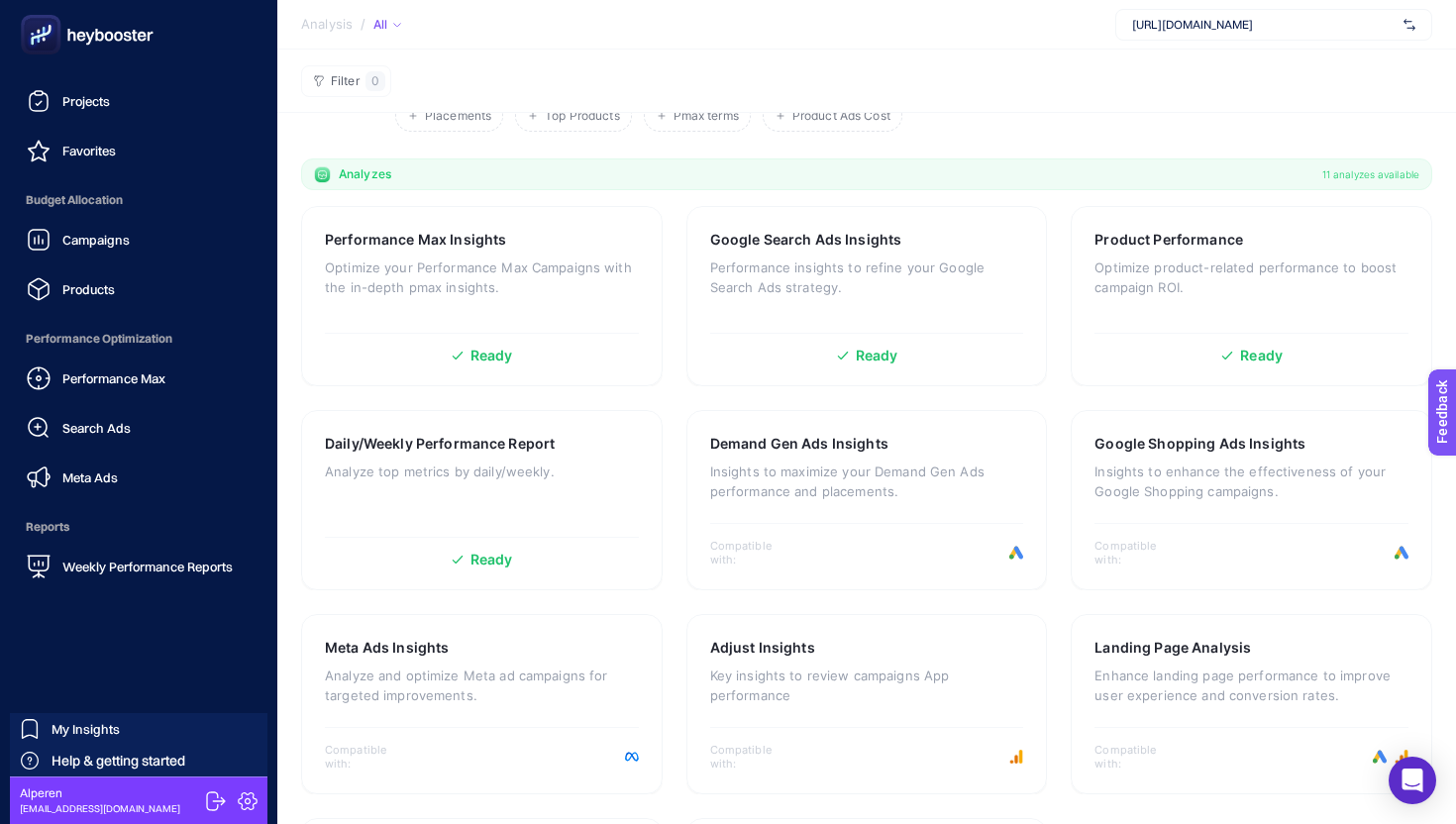 click 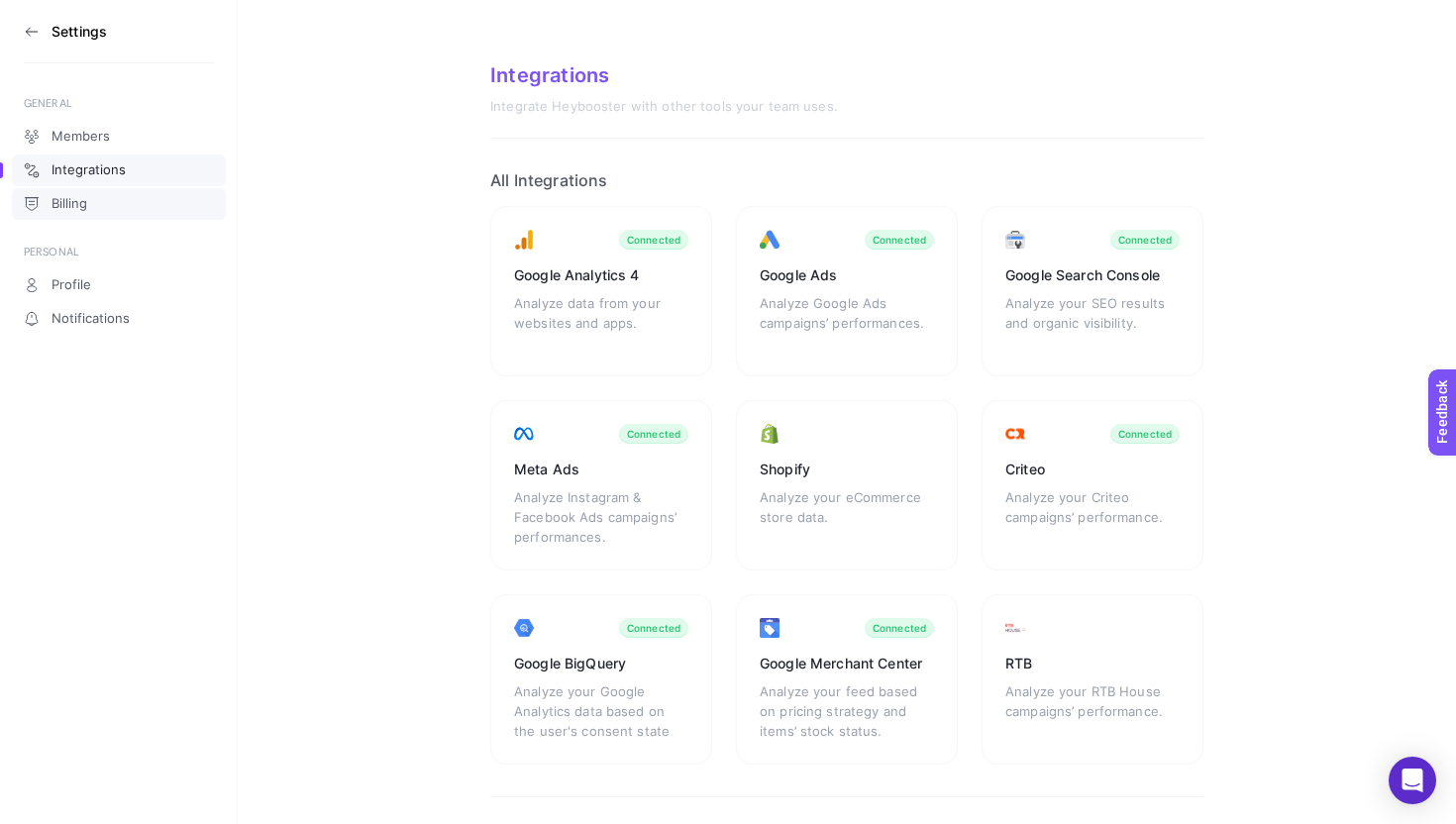 click on "Billing" 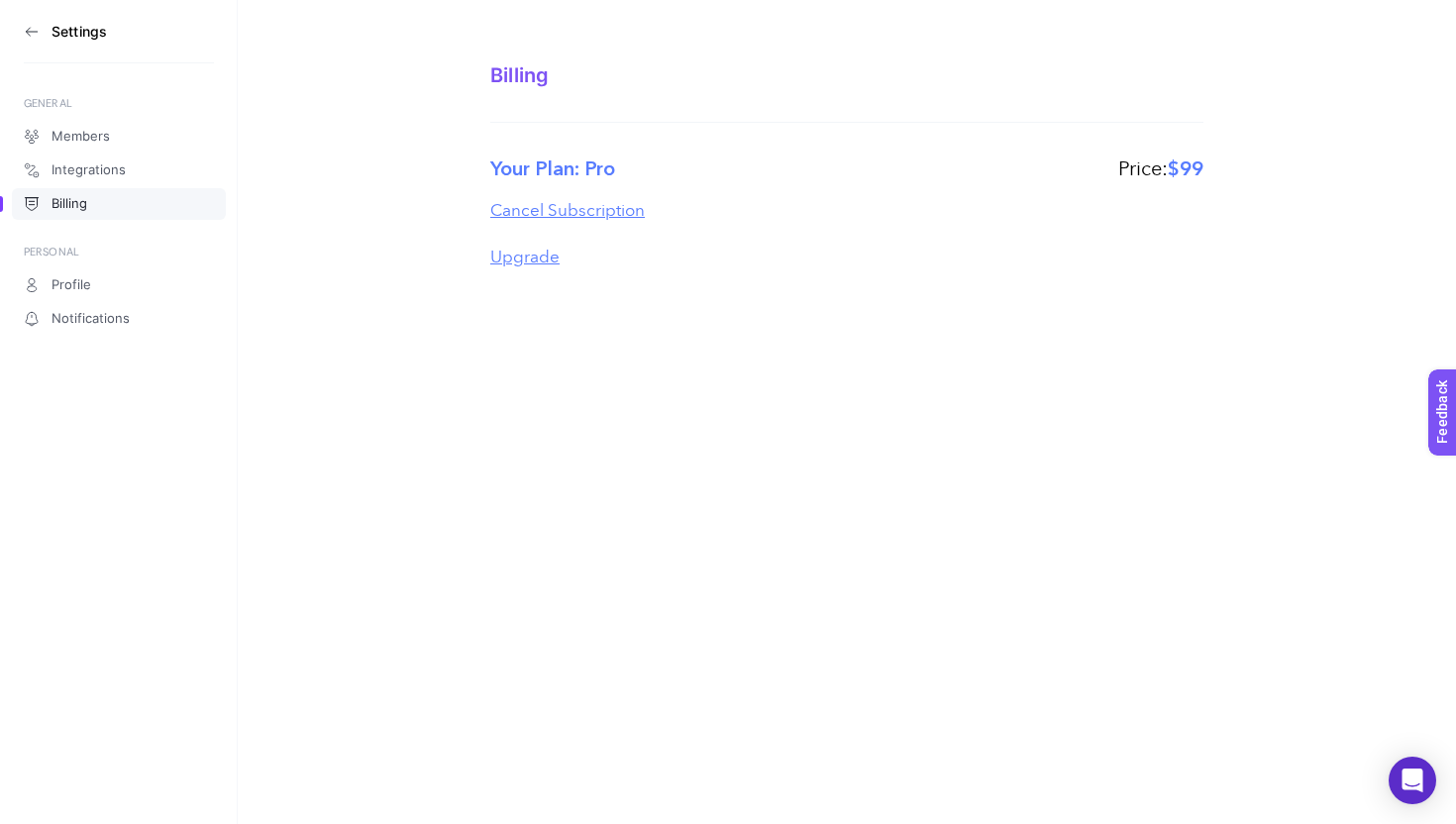 click on "Upgrade" at bounding box center (525, 258) 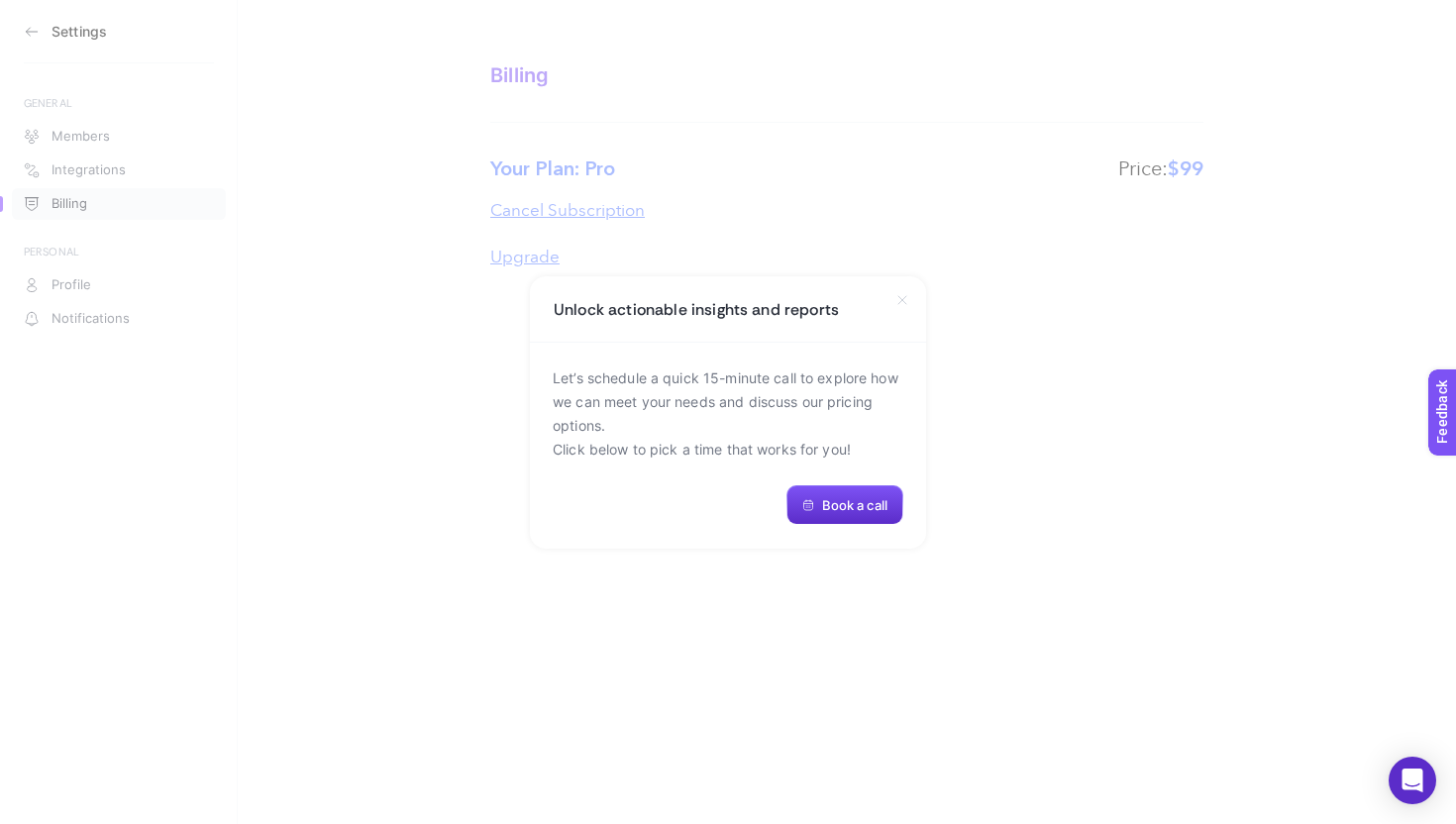 click on "Unlock actionable insights and reports" at bounding box center (728, 309) 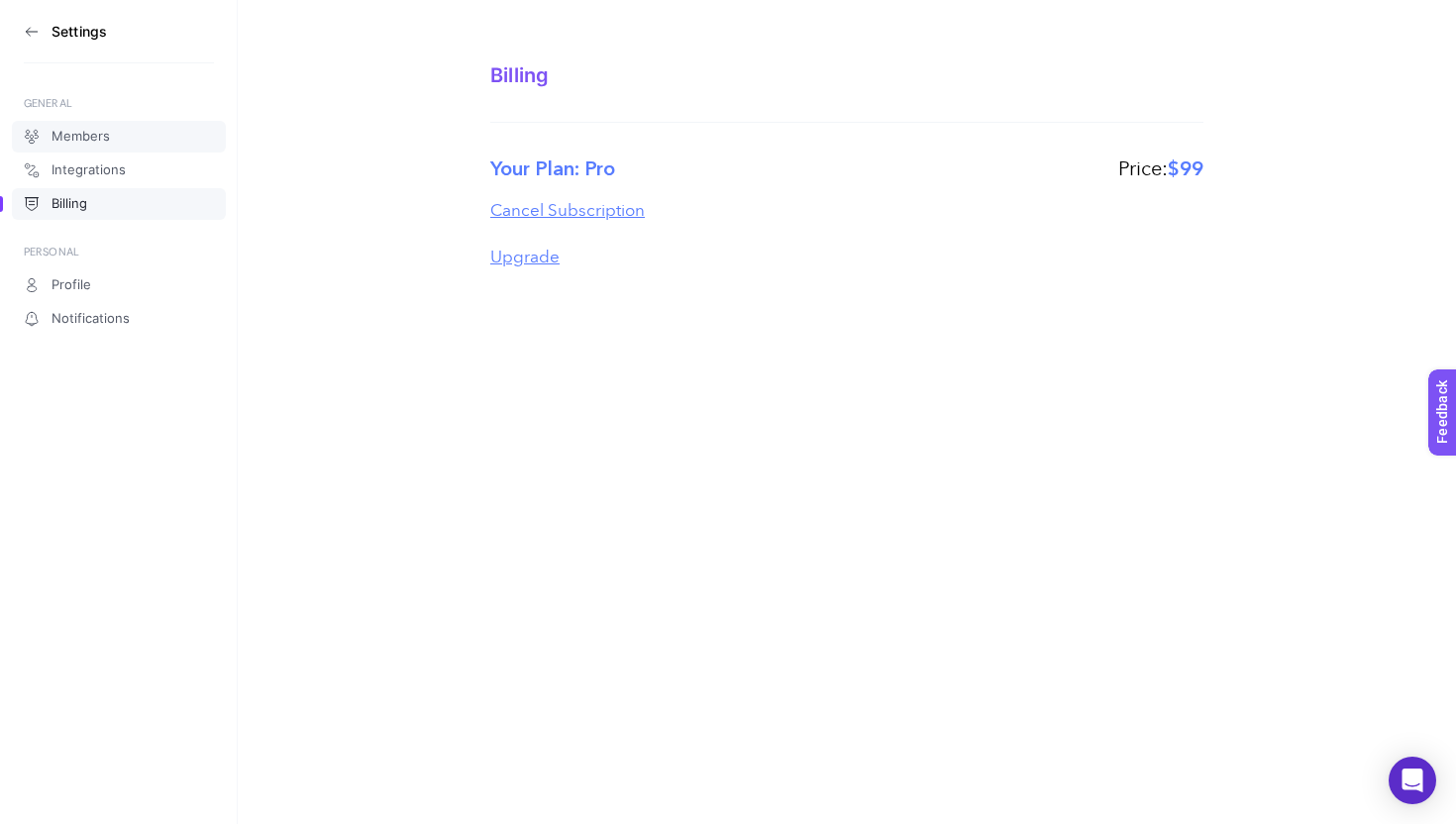 click on "Members" 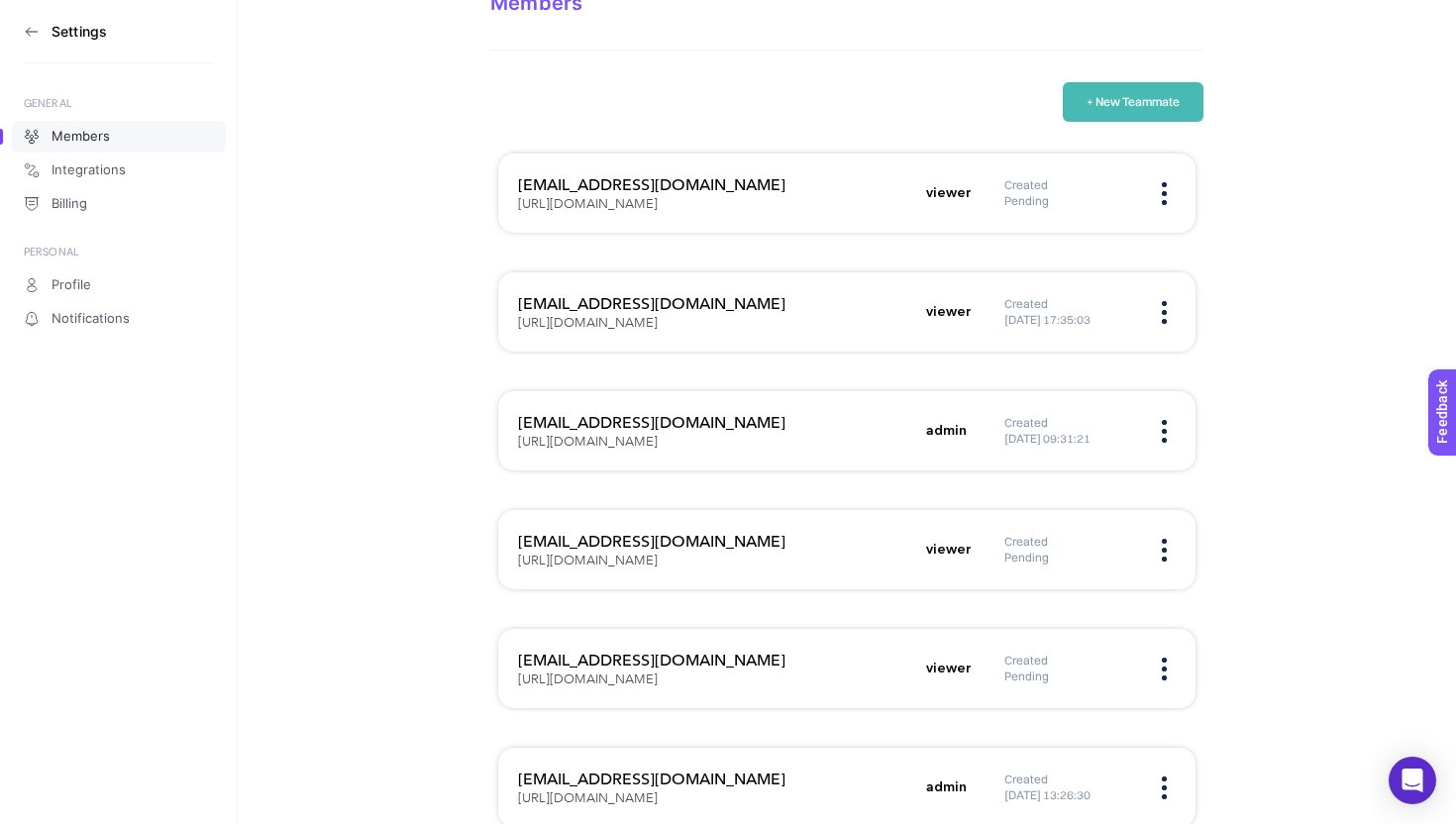 scroll, scrollTop: 0, scrollLeft: 0, axis: both 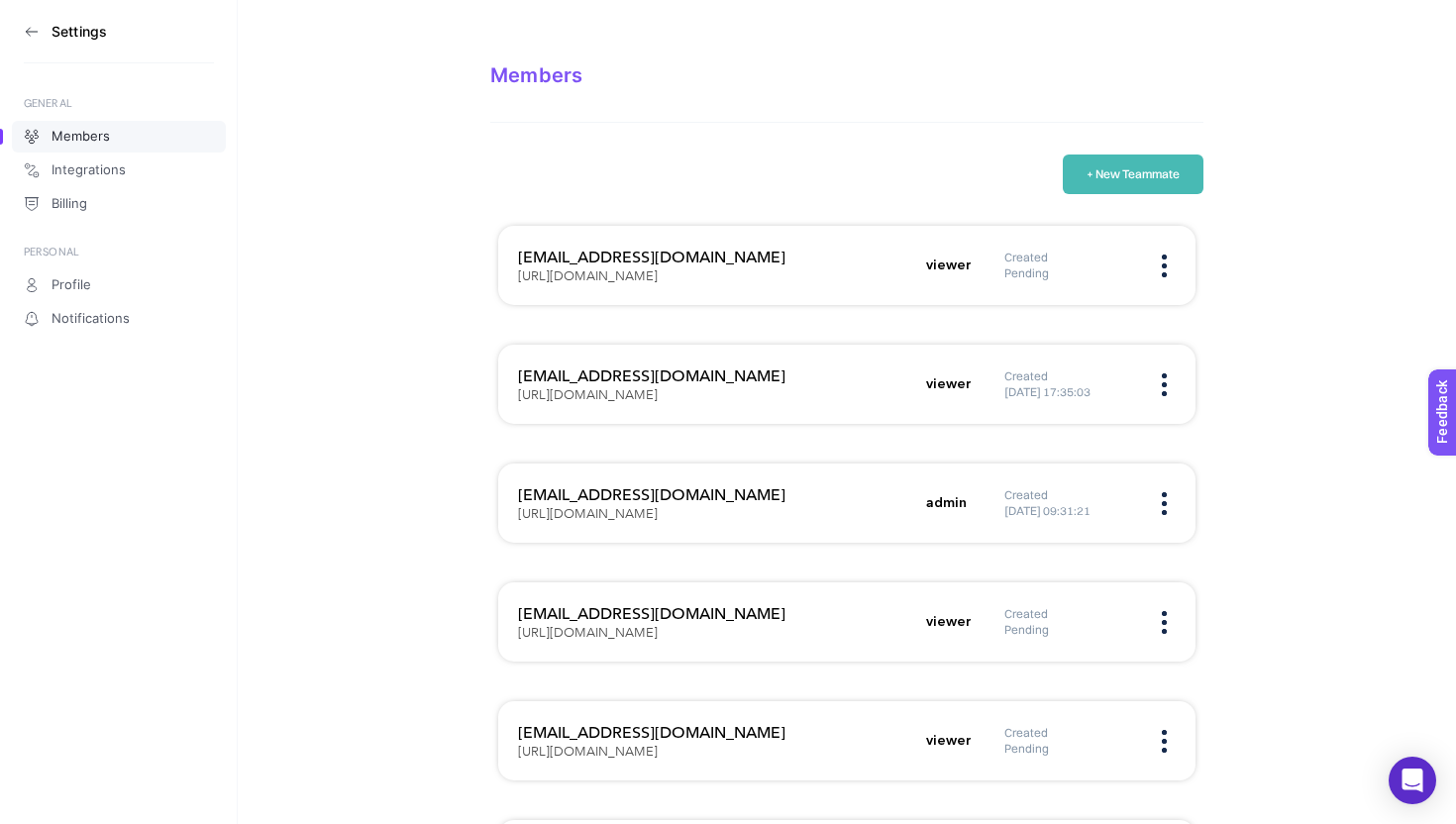 click on "Settings" at bounding box center (79, 32) 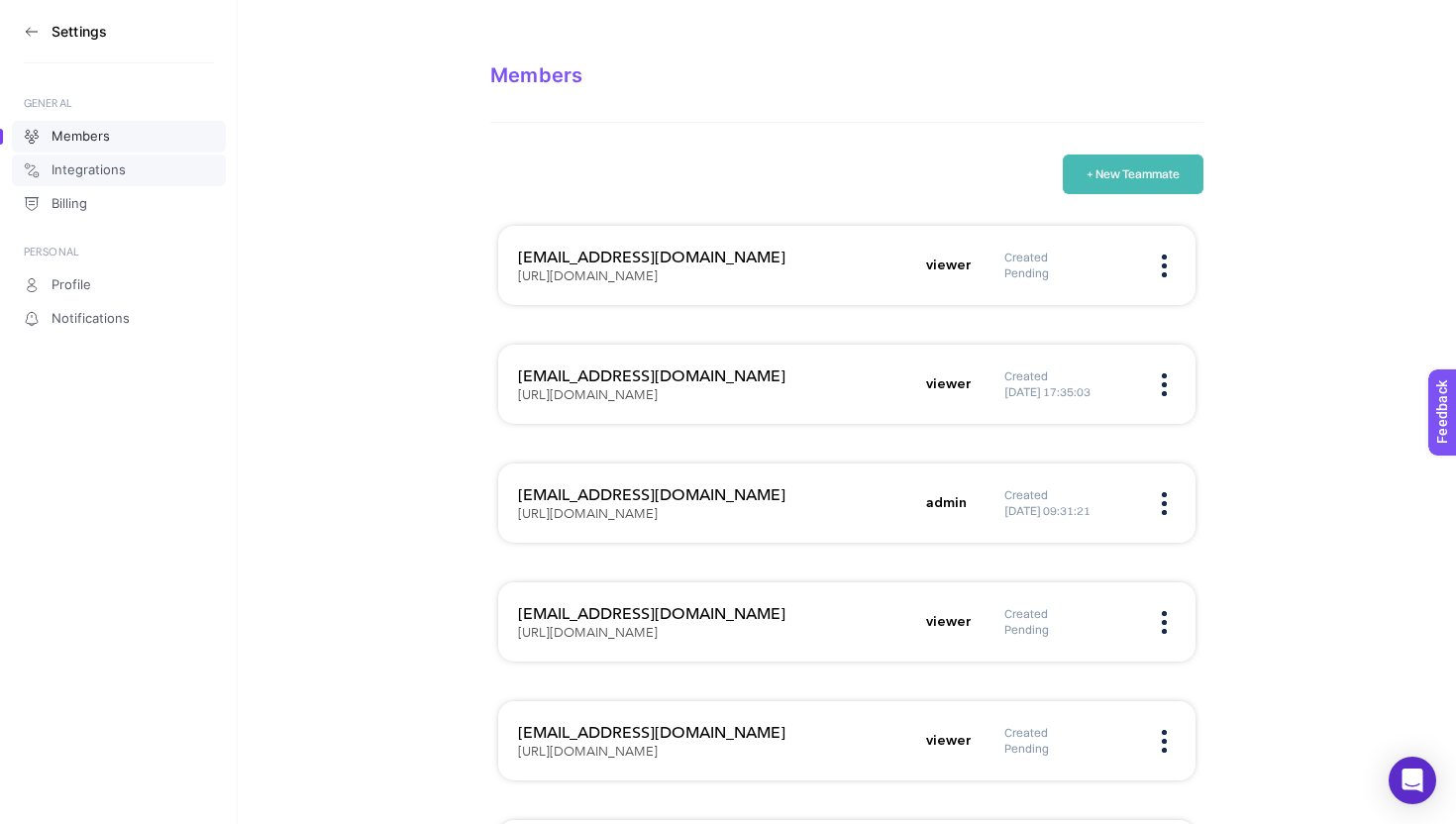 click on "Integrations" at bounding box center [88, 170] 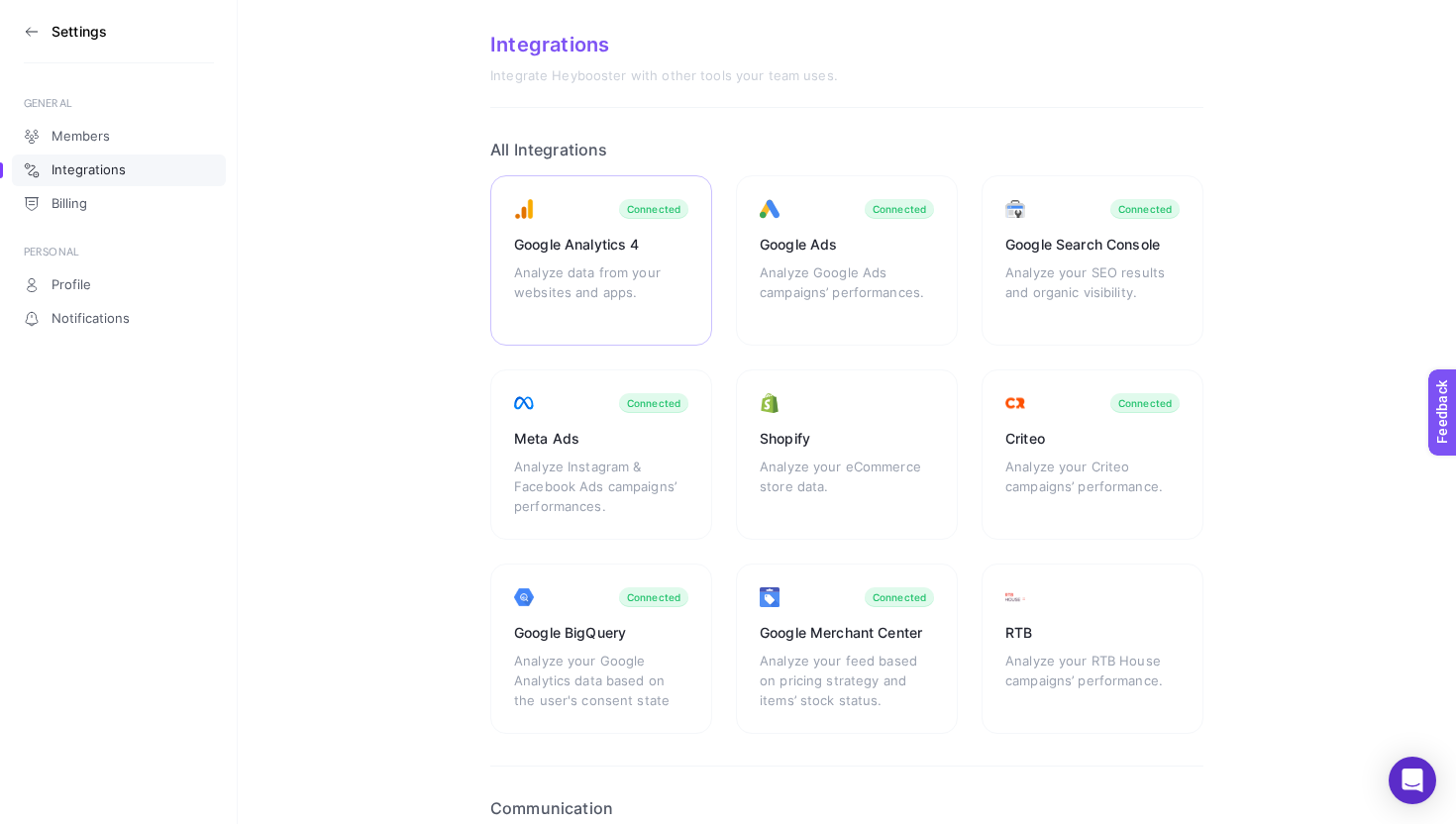 scroll, scrollTop: 0, scrollLeft: 0, axis: both 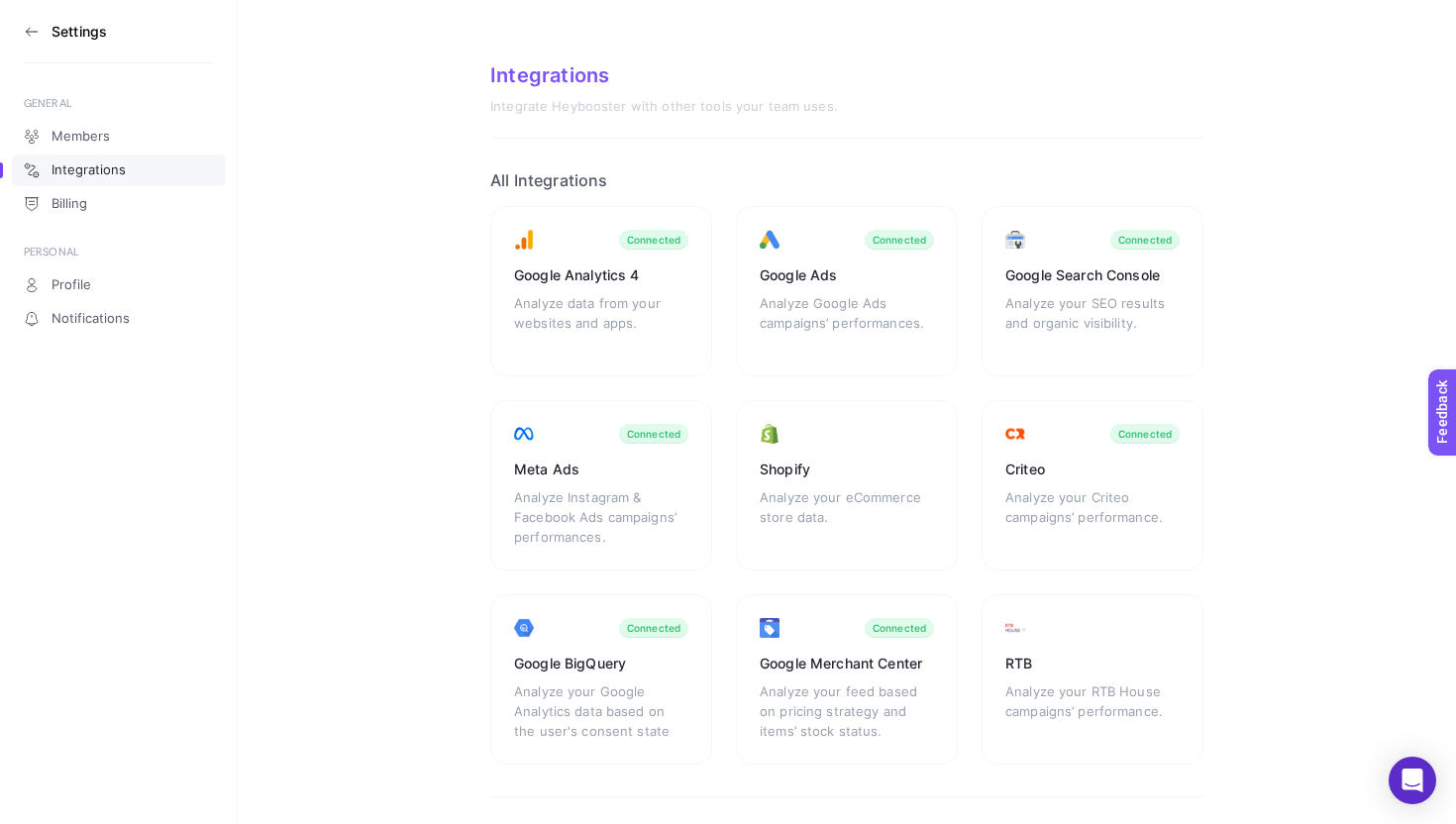 click 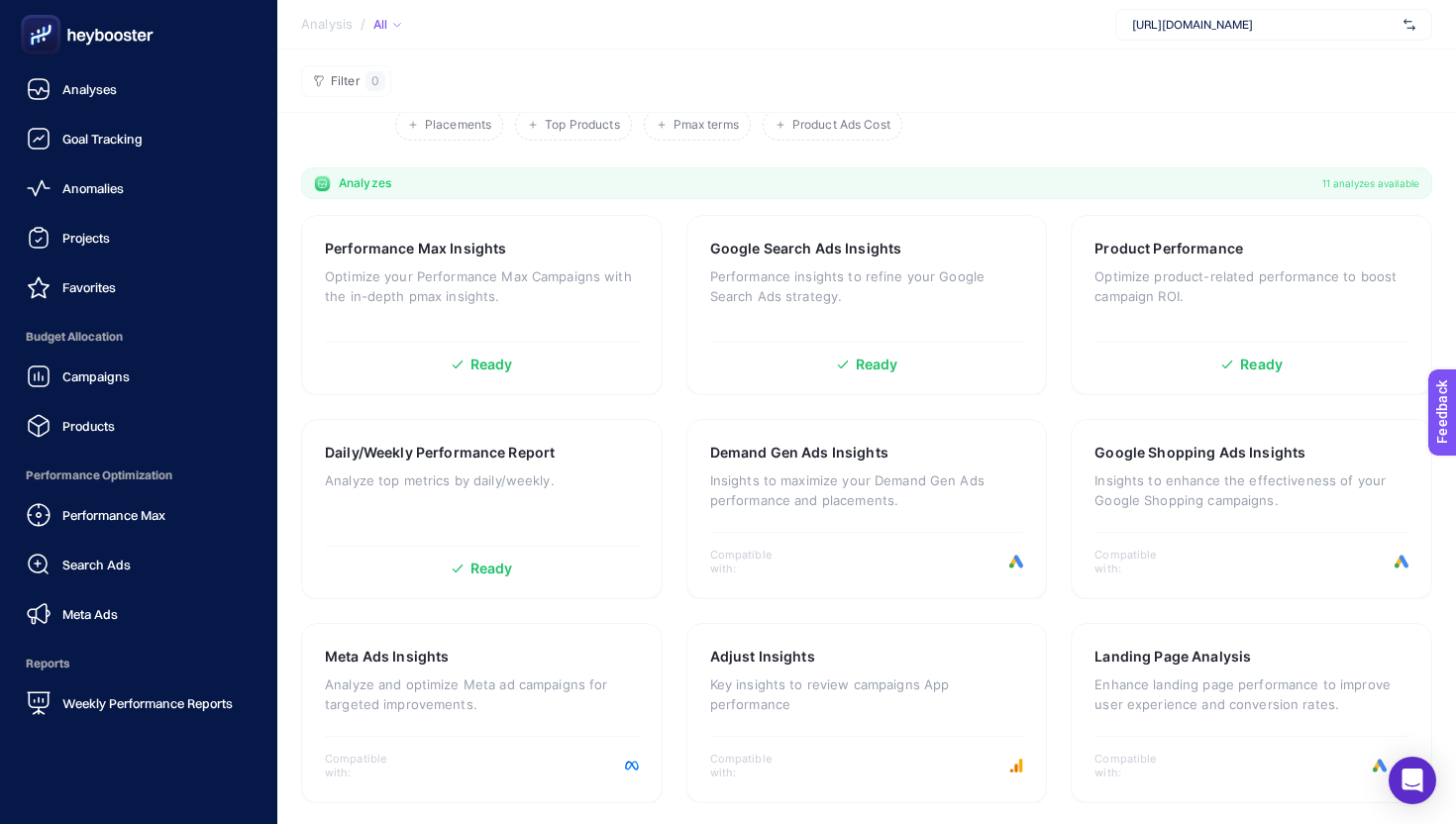 scroll, scrollTop: 142, scrollLeft: 0, axis: vertical 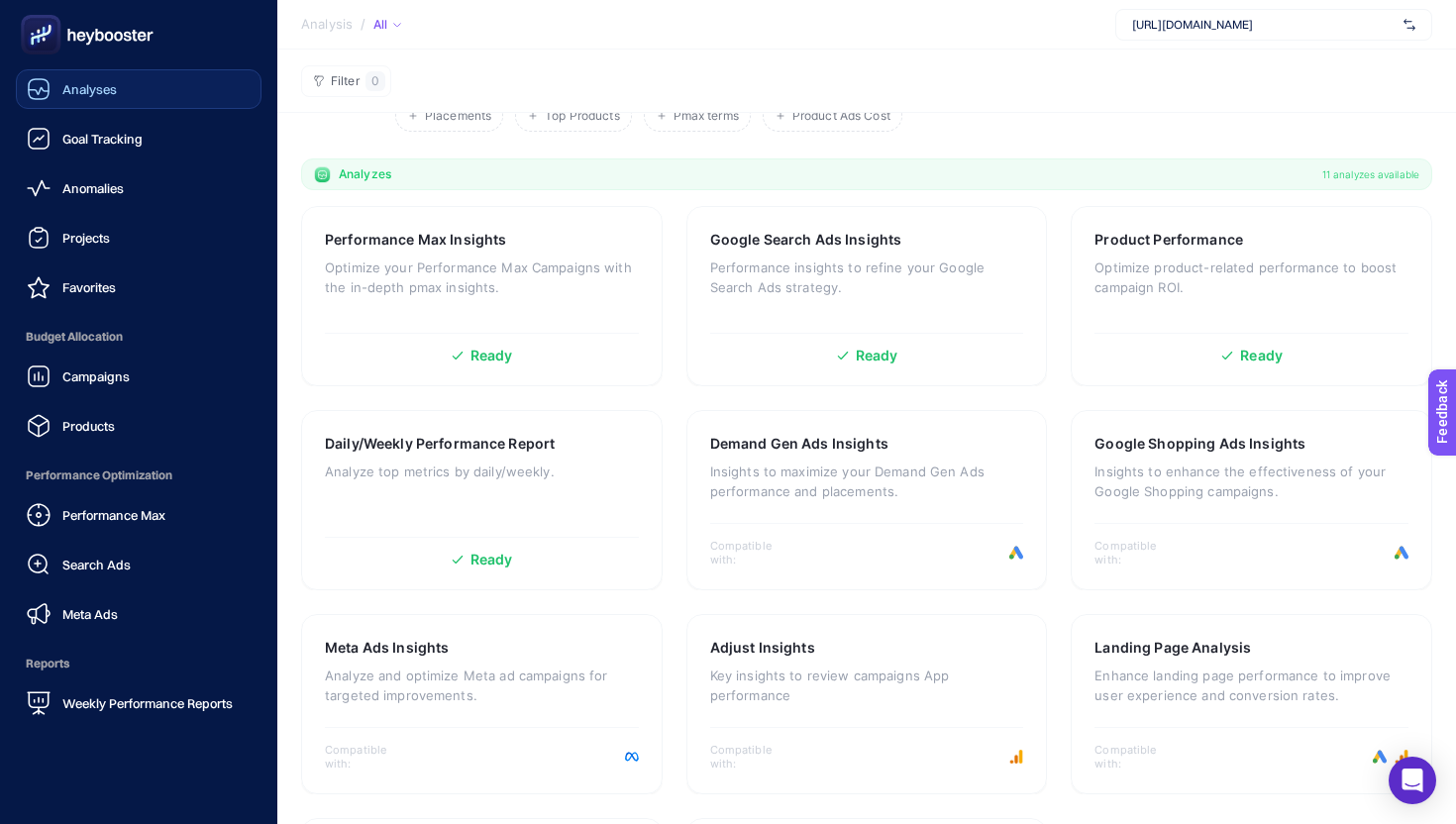 click on "Analyses" at bounding box center (139, 89) 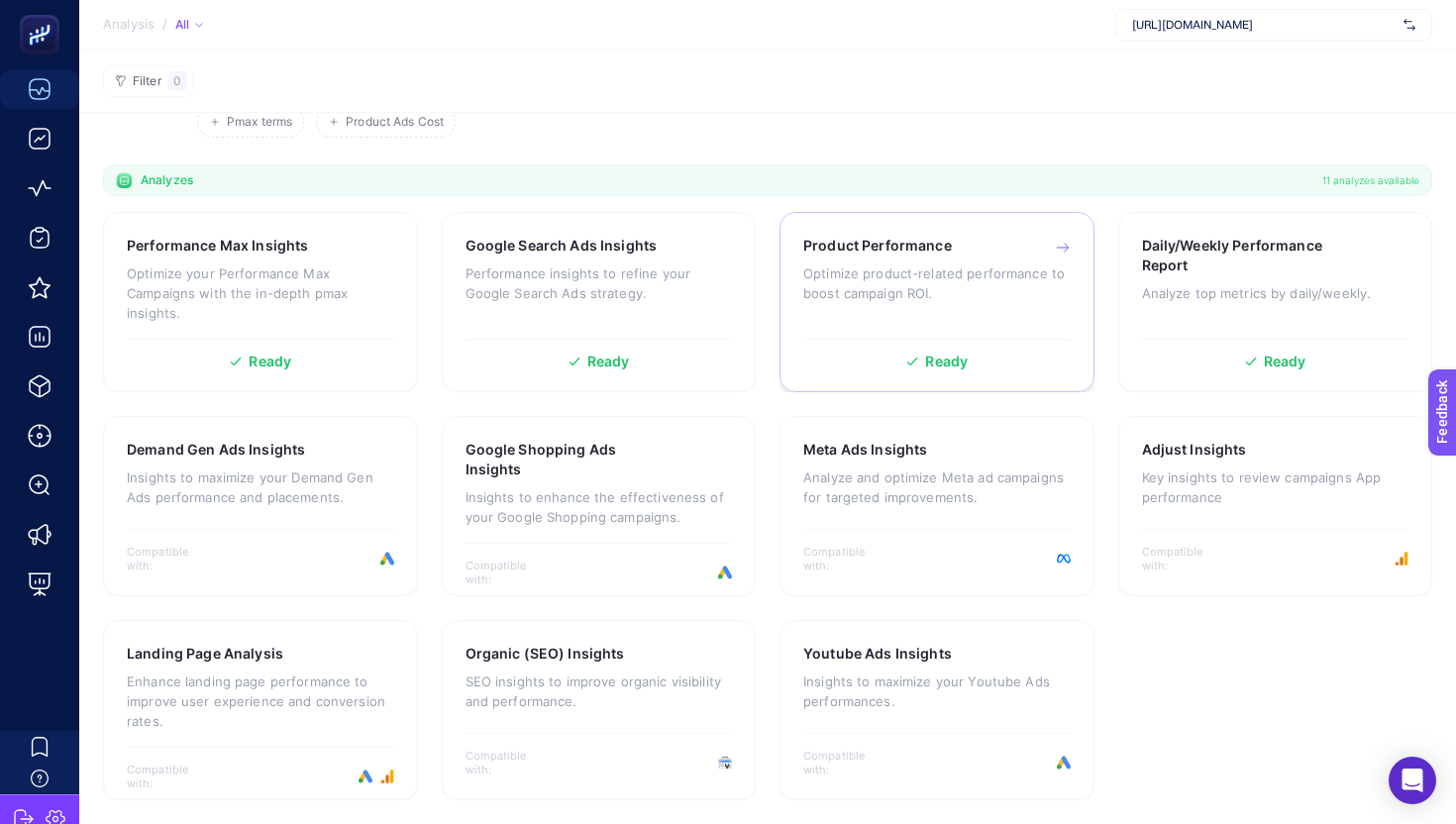 scroll, scrollTop: 0, scrollLeft: 0, axis: both 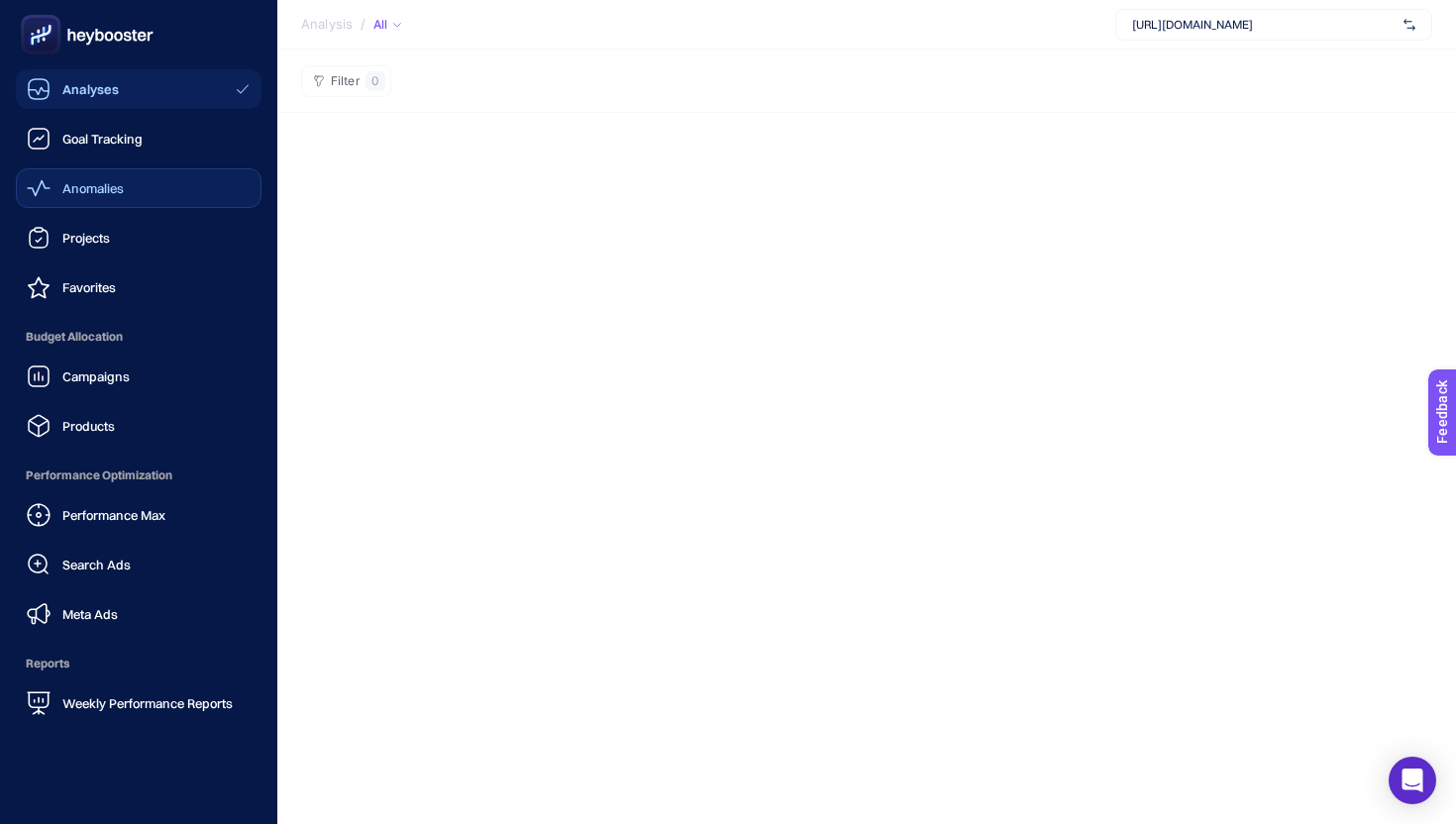 click on "Anomalies" at bounding box center (93, 188) 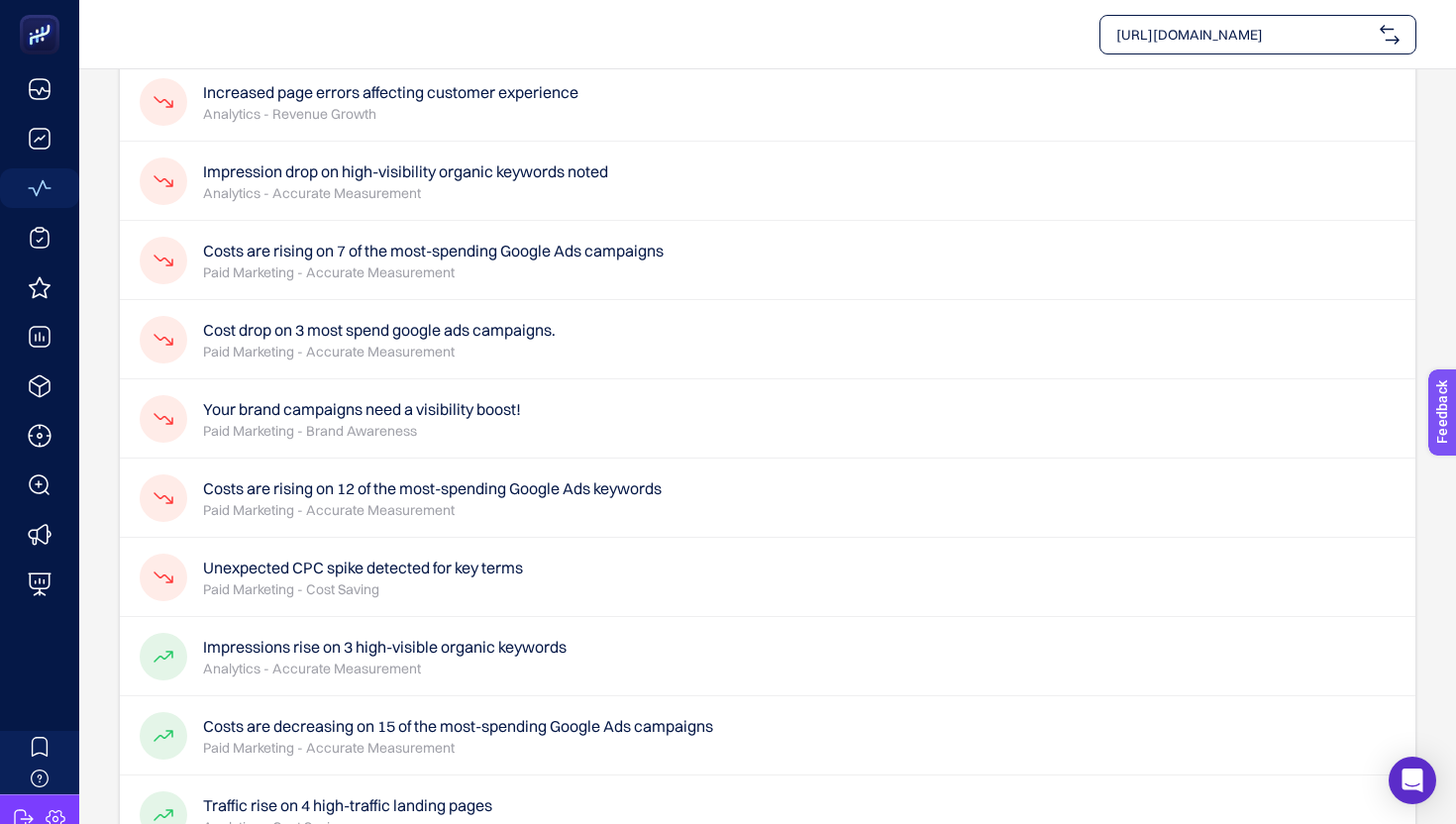 scroll, scrollTop: 249, scrollLeft: 0, axis: vertical 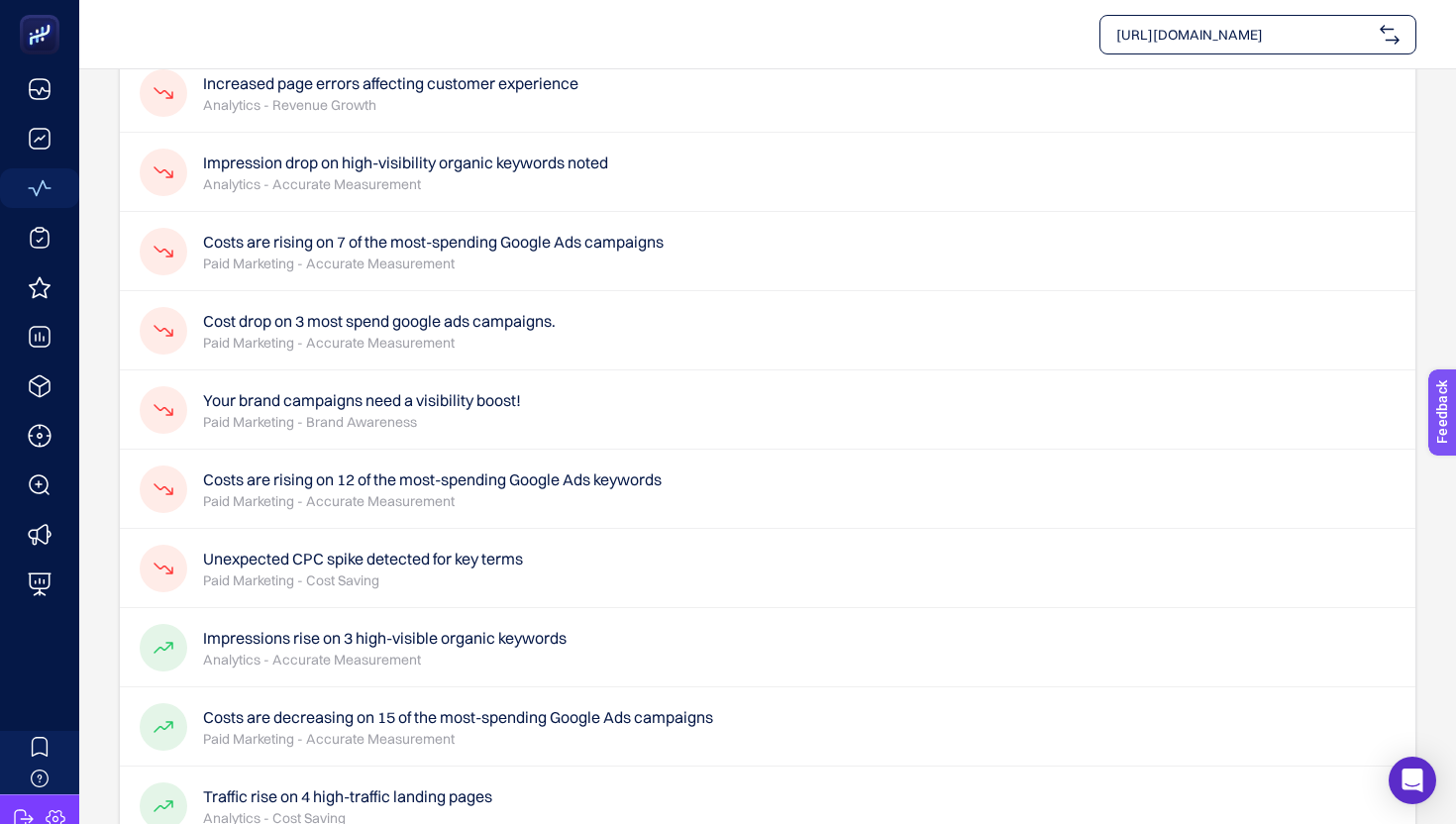 click on "Paid Marketing - Accurate Measurement" at bounding box center (379, 343) 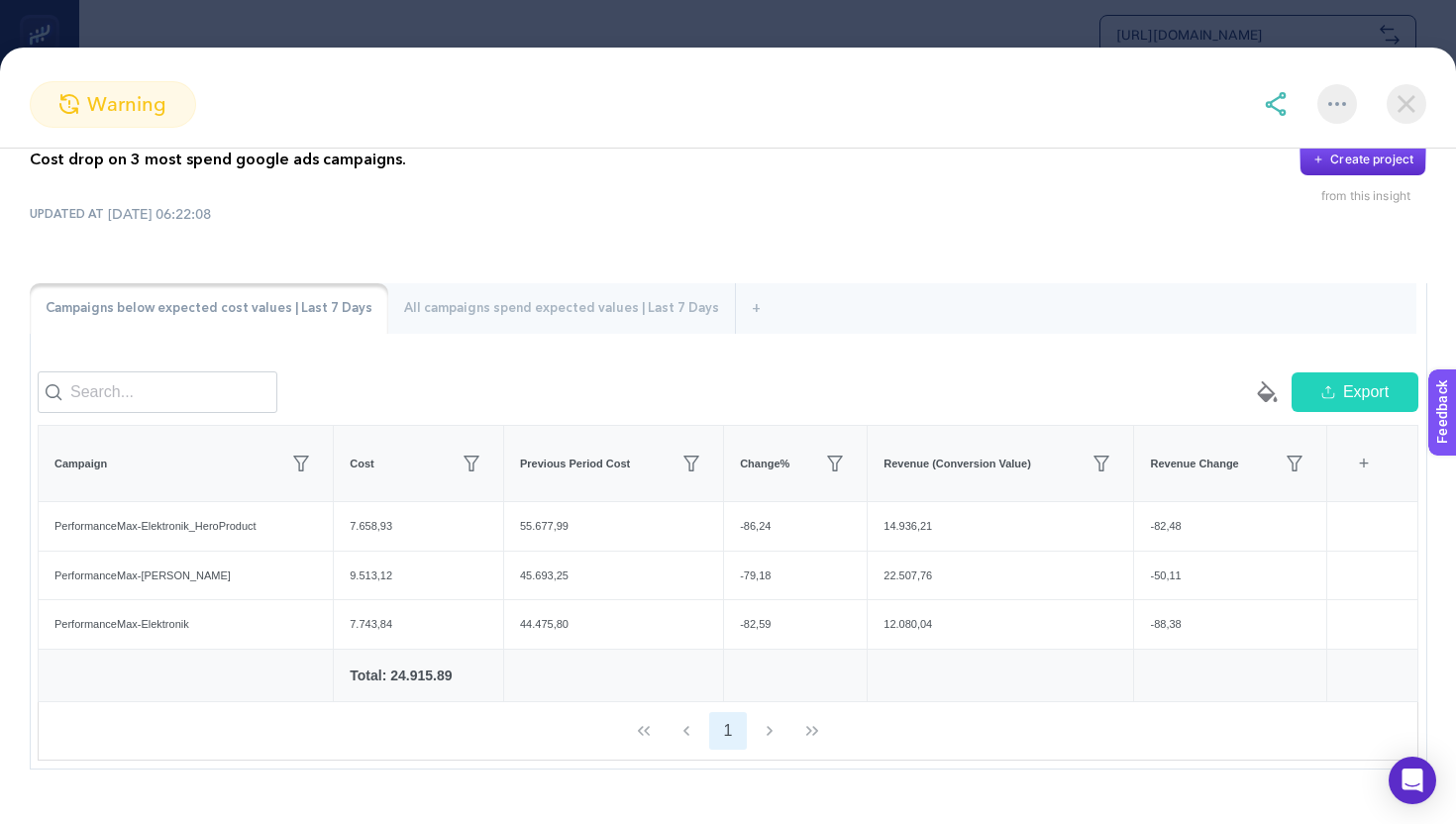scroll, scrollTop: 37, scrollLeft: 0, axis: vertical 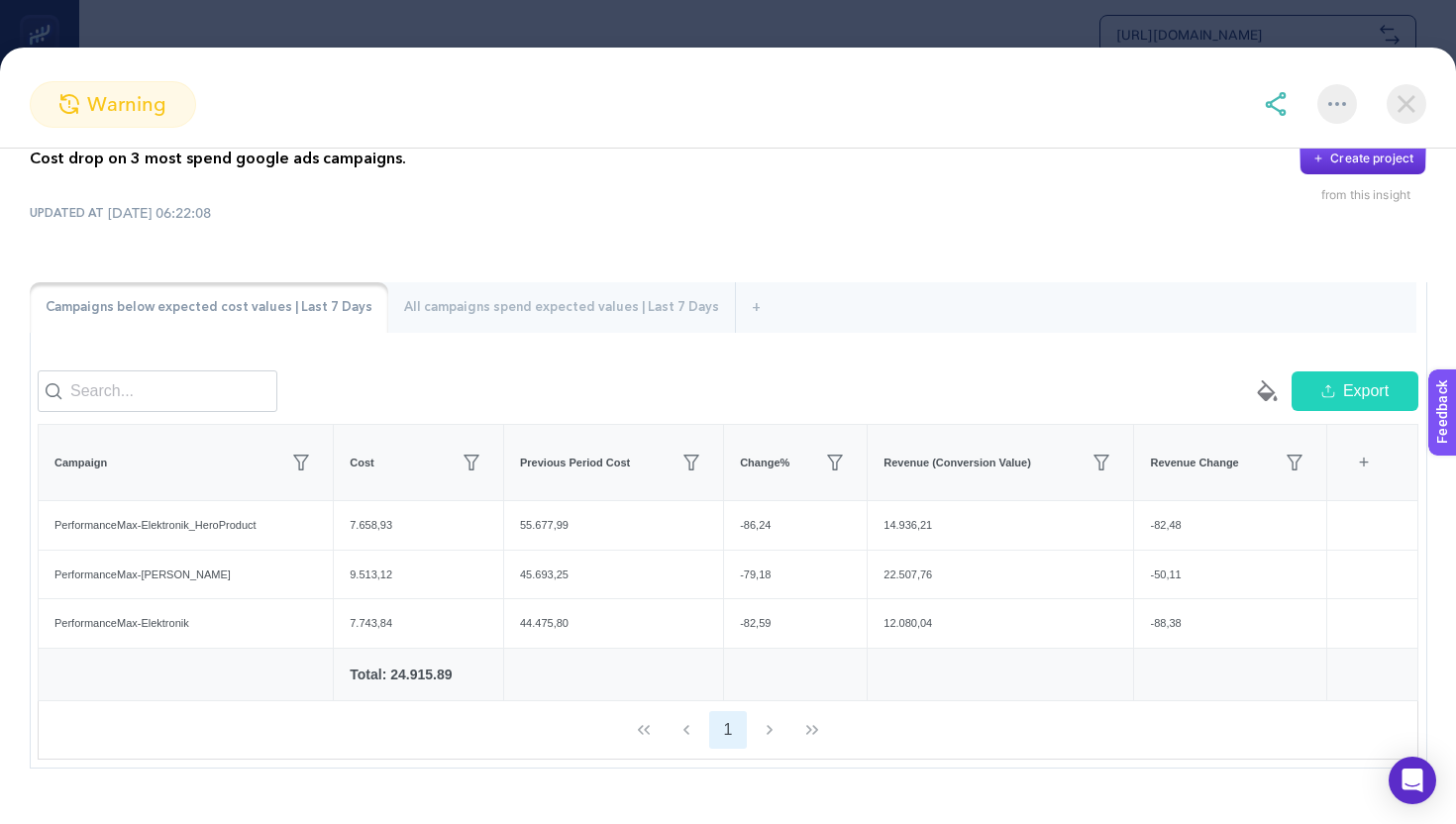 click on "All campaigns spend expected values | Last 7 Days" at bounding box center [562, 308] 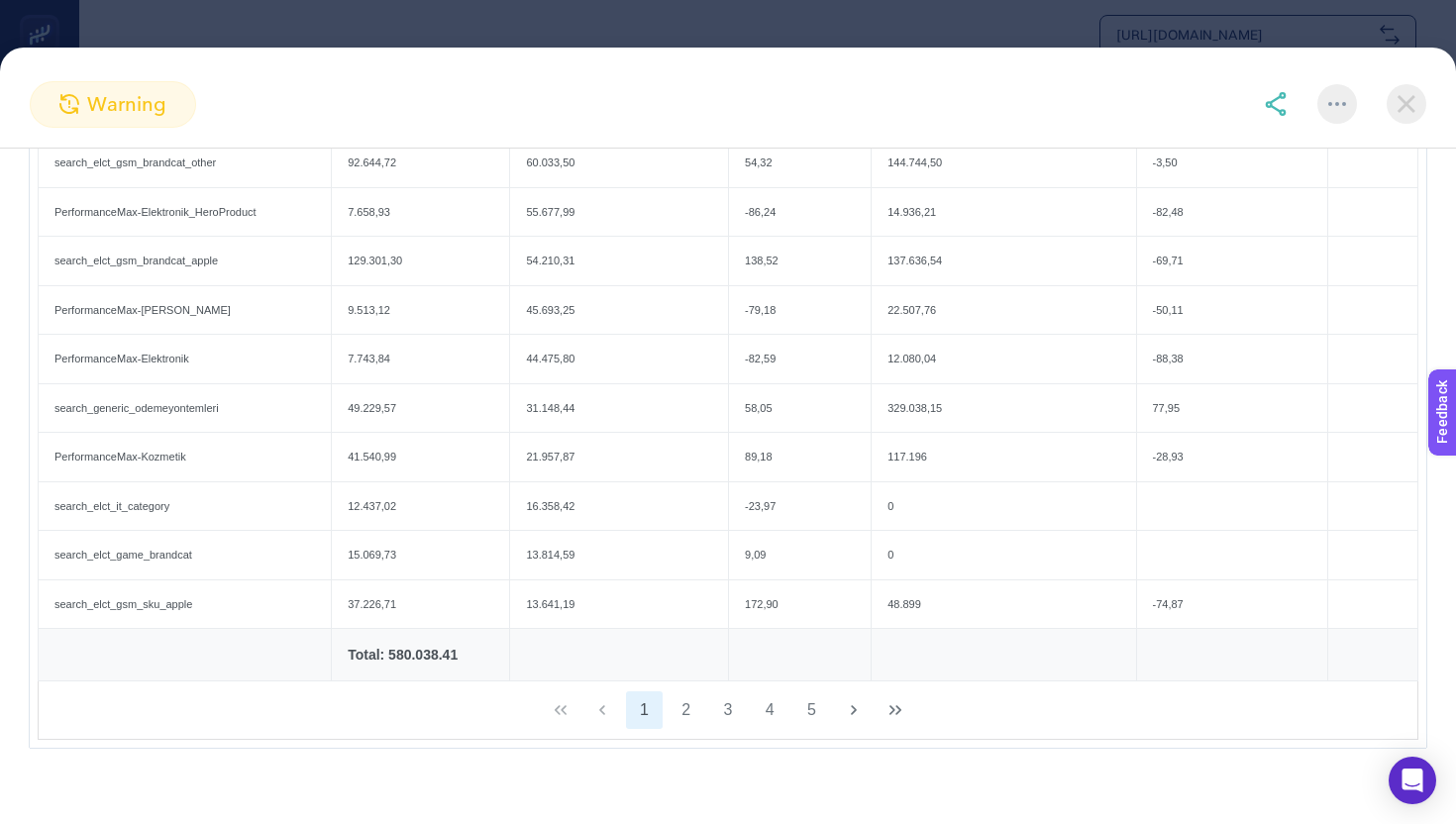 scroll, scrollTop: 400, scrollLeft: 0, axis: vertical 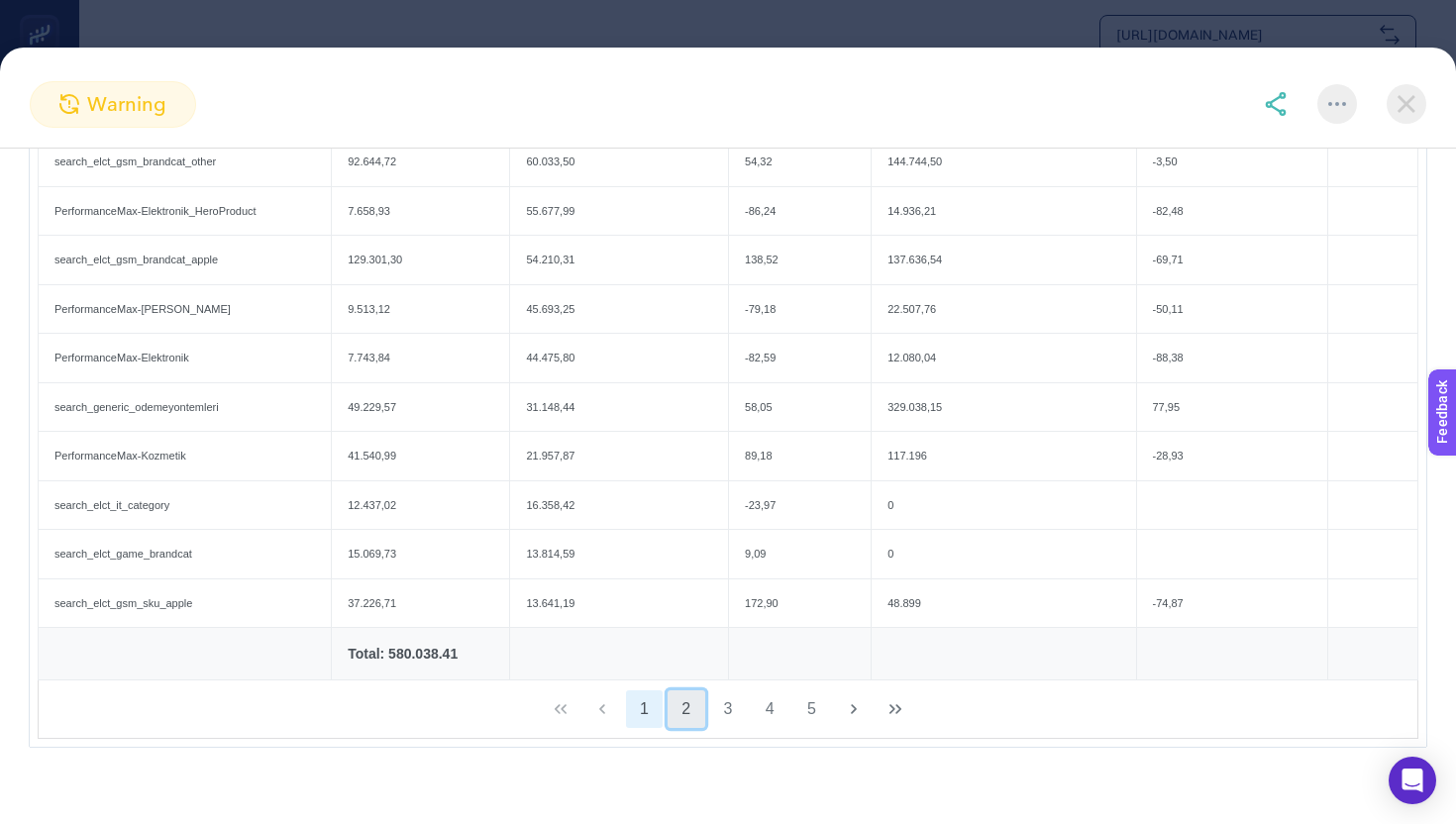 click on "2" 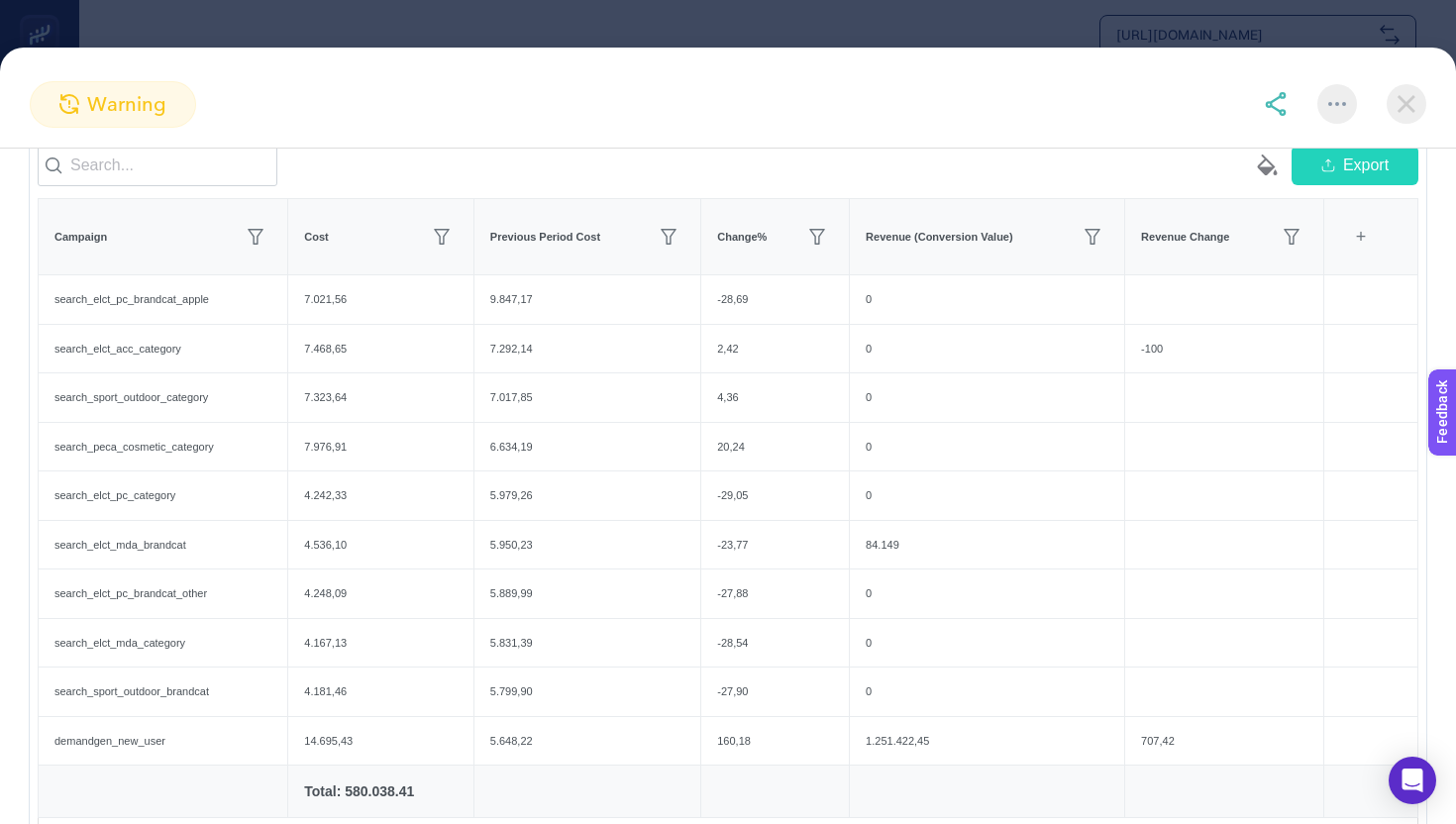 scroll, scrollTop: 417, scrollLeft: 0, axis: vertical 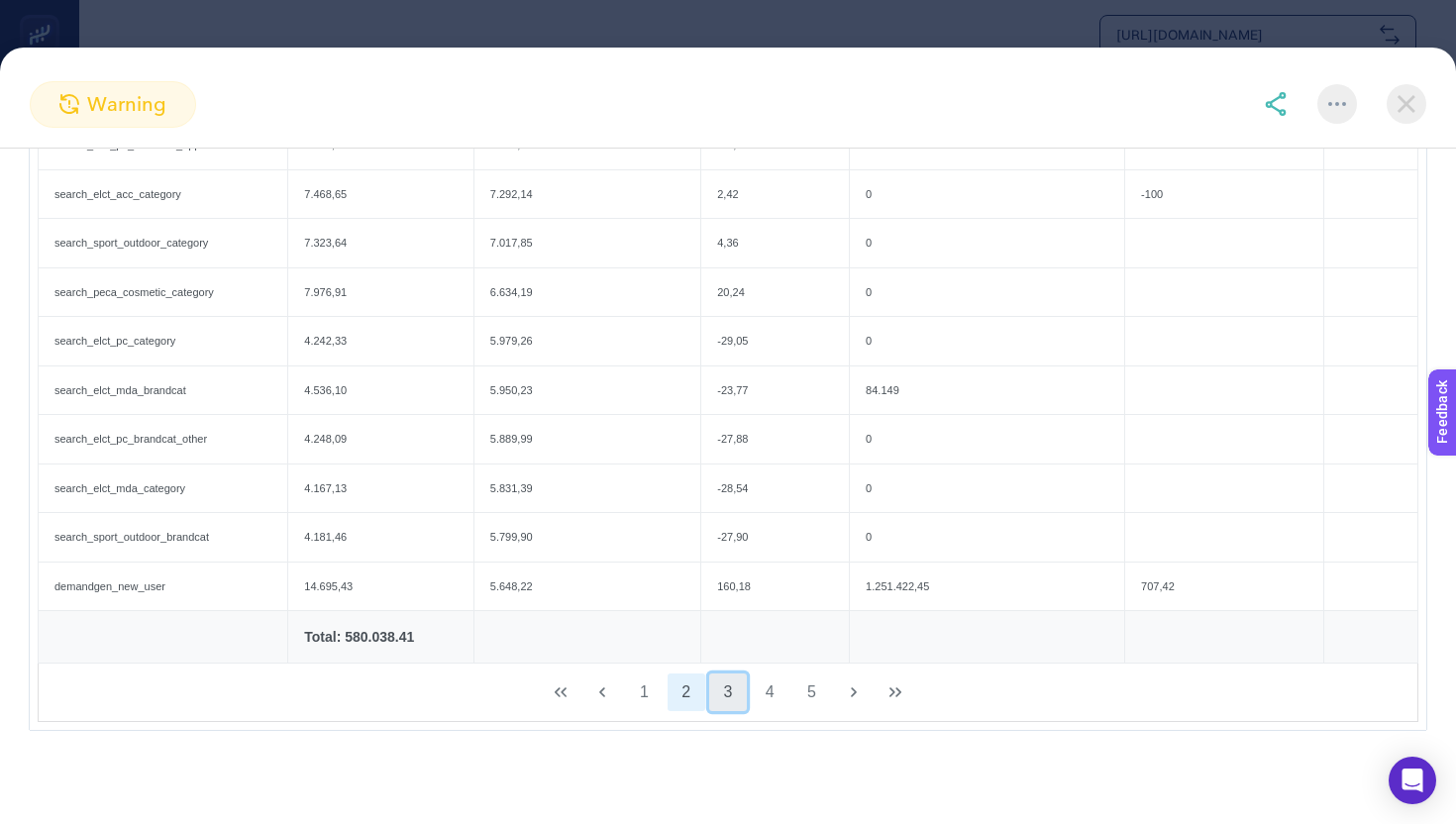 click on "3" 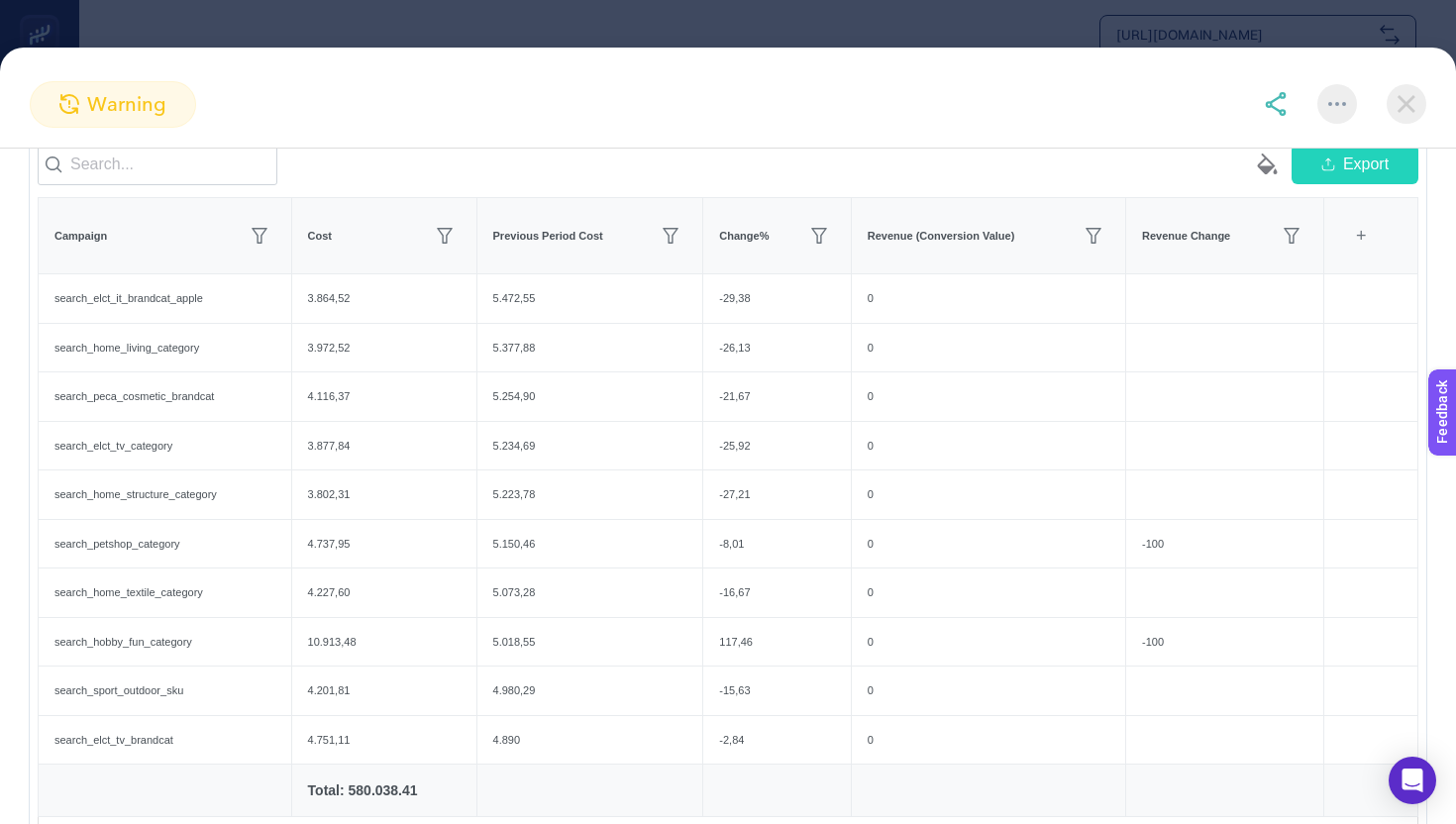 scroll, scrollTop: 259, scrollLeft: 0, axis: vertical 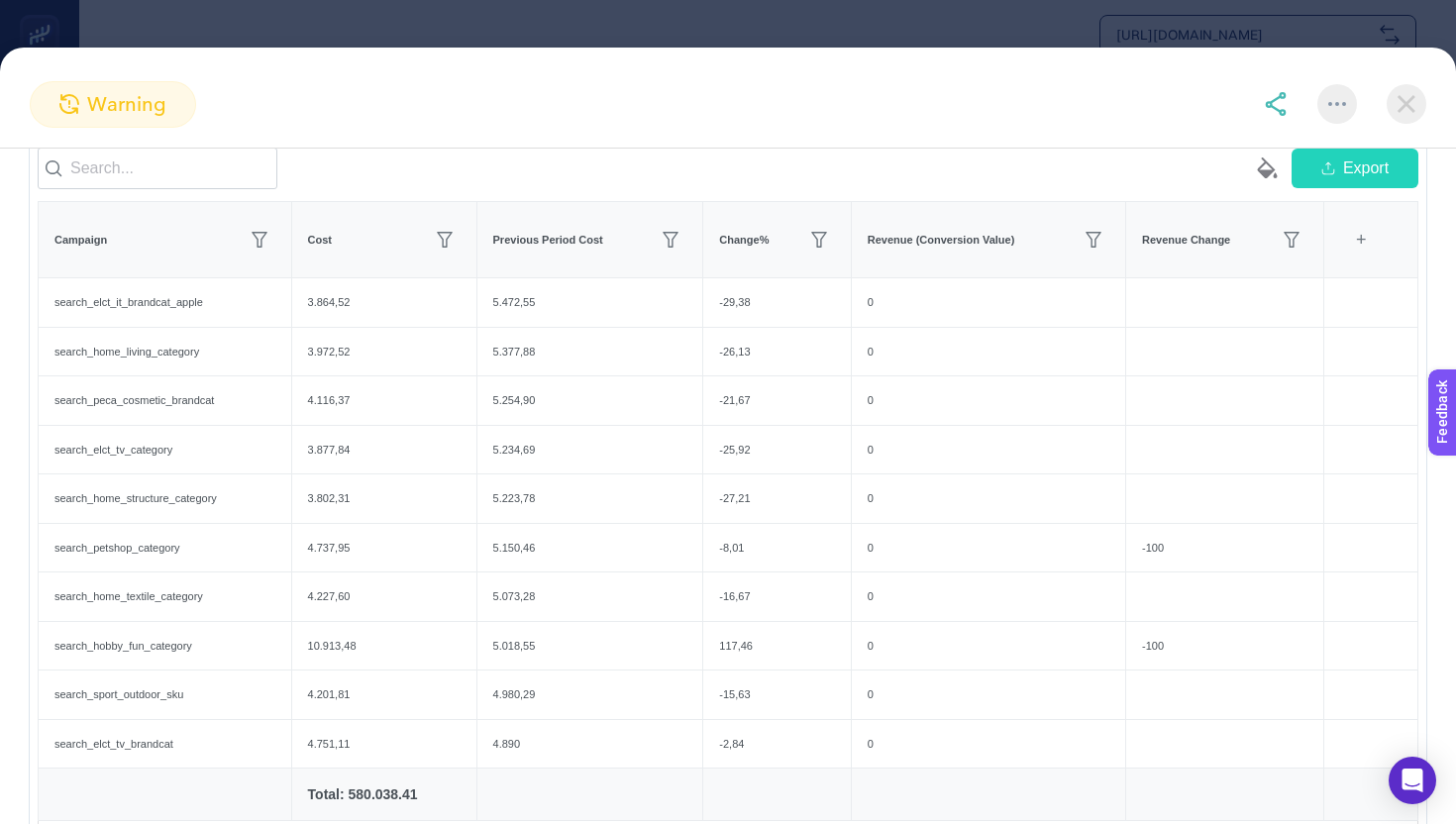 click on "Export" at bounding box center (1366, 168) 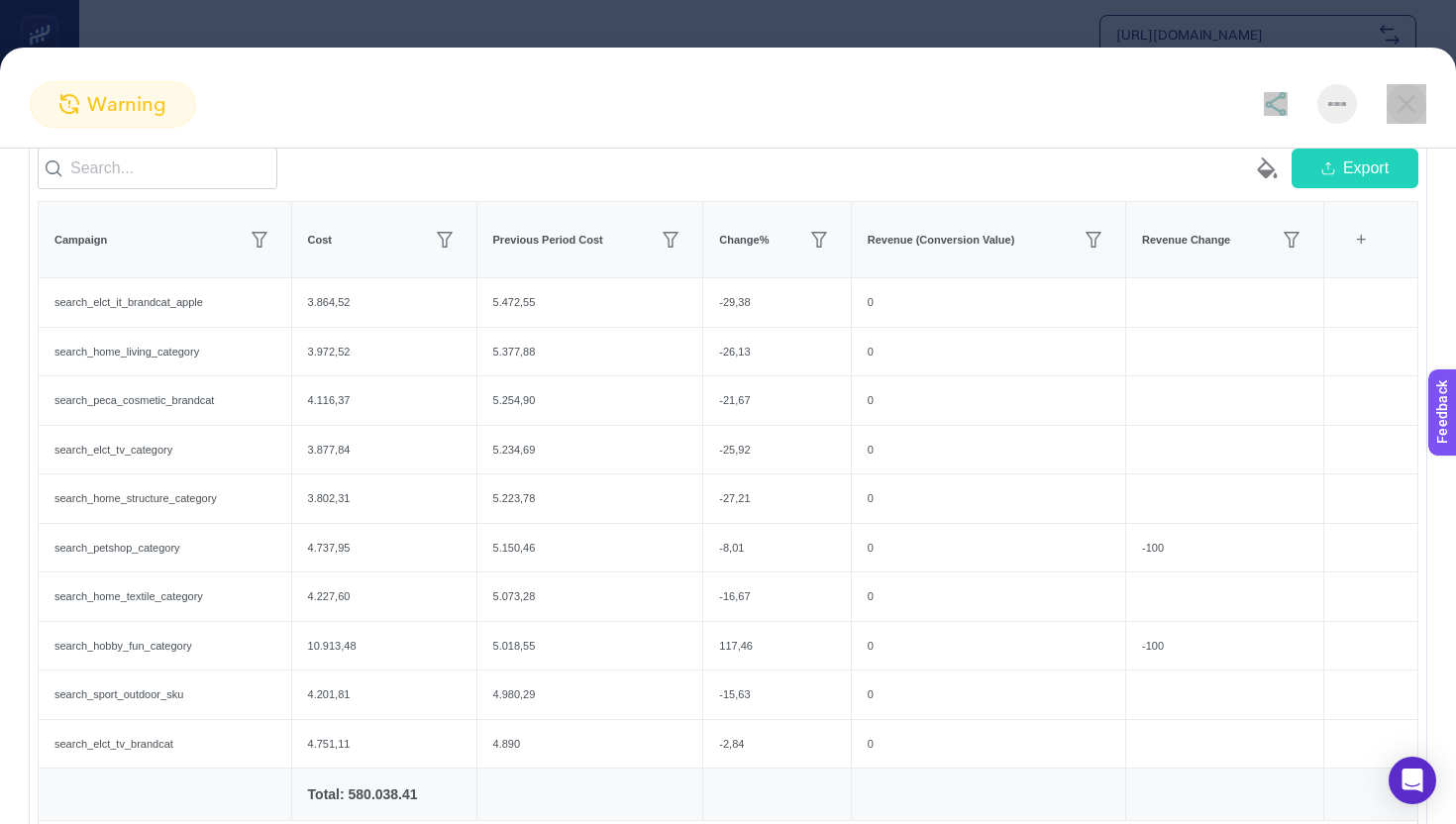 click on "warning Cost drop on 3 most spend google ads campaigns.
Create project from this insight UPDATED AT 18.07.2025 06:22:08 Campaigns below expected cost values | Last 7 Days All campaigns spend expected values | Last 7 Days + empty paint-bucket-solid Export Campaign Cost Previous Period Cost Change% Revenue (Conversion Value) Revenue Change 6 items selected + PerformanceMax-Elektronik_HeroProduct 7.658,93 55.677,99 -86,24 14.936,21 -82,48 PerformanceMax-Jenerik 9.513,12 45.693,25 -79,18 22.507,76 -50,11 PerformanceMax-Elektronik 7.743,84 44.475,80 -82,59 12.080,04 -88,38   Total: 24.915.89             1 empty paint-bucket-solid Export Campaign Cost Previous Period Cost Change% Revenue (Conversion Value) Revenue Change 6 items selected + search_elct_it_brandcat_apple 3.864,52 5.472,55 -29,38 0 search_home_living_category 3.972,52 5.377,88 -26,13 0 search_peca_cosmetic_brandcat 4.116,37 5.254,90 -21,67 0 search_elct_tv_category 3.877,84 5.234,69 -25,92 0 search_home_structure_category 3.802,31 5.223,78 -27,21 0" 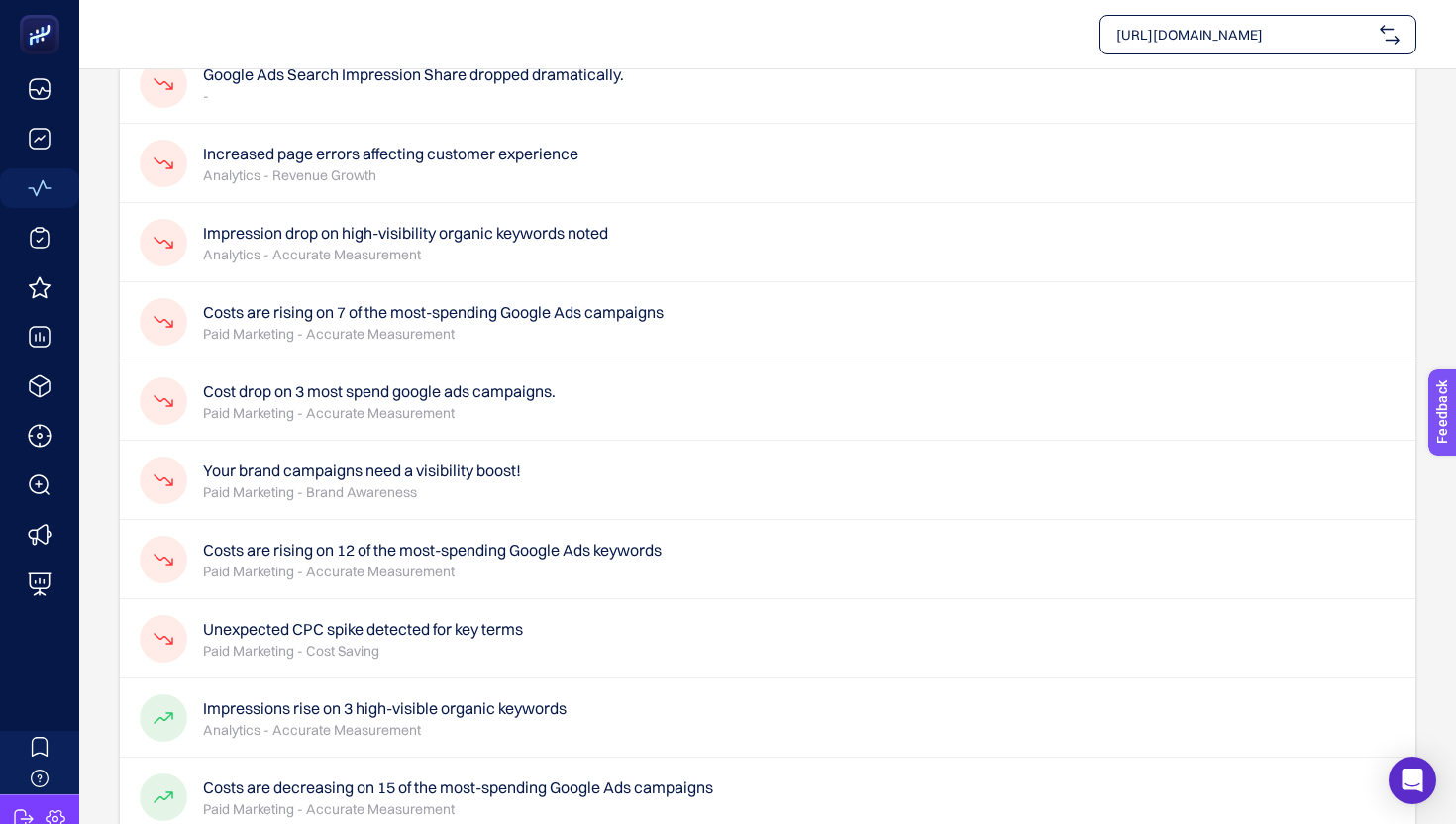scroll, scrollTop: 172, scrollLeft: 0, axis: vertical 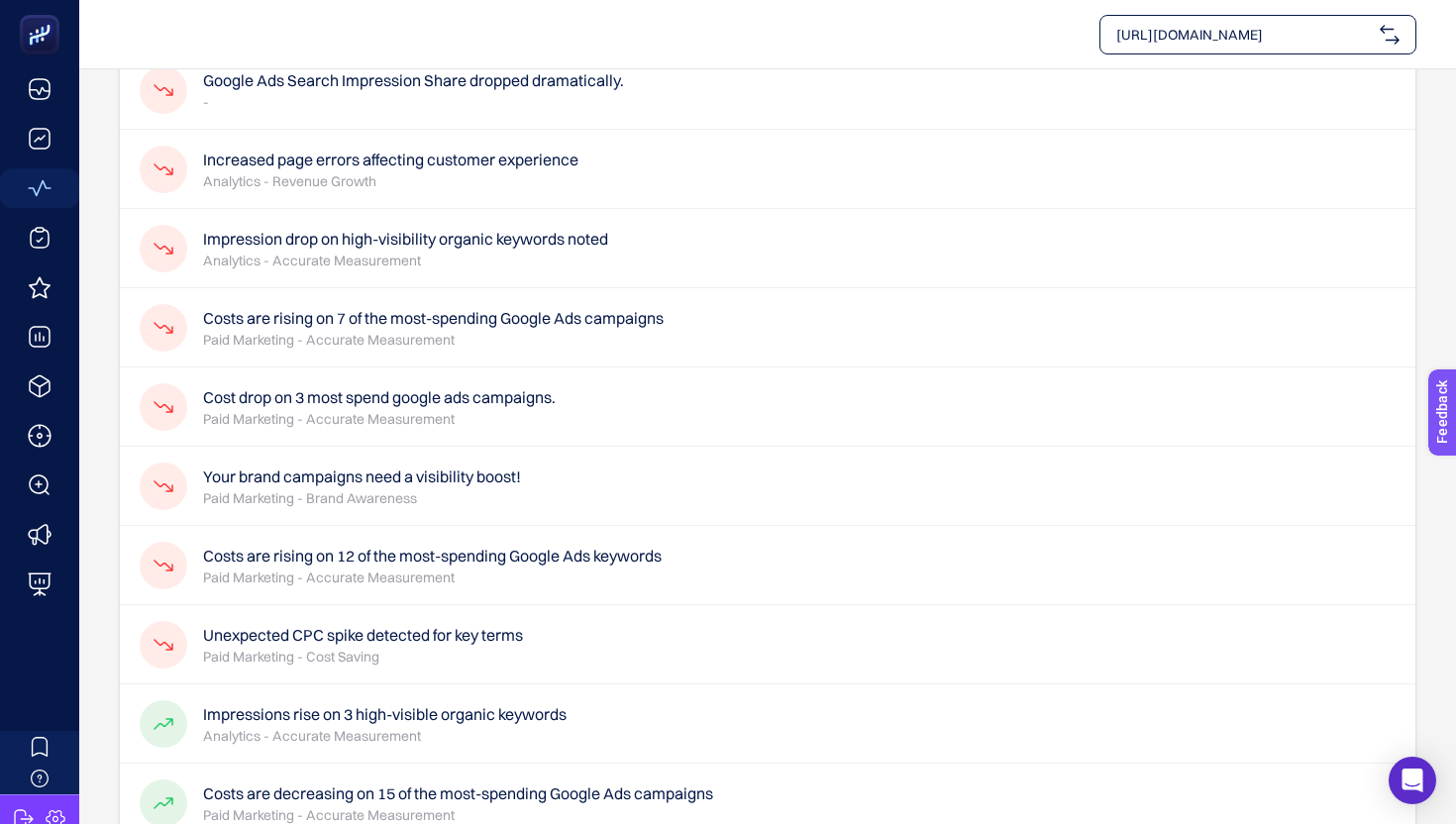 click on "Cost drop on 3 most spend google ads campaigns." at bounding box center [379, 397] 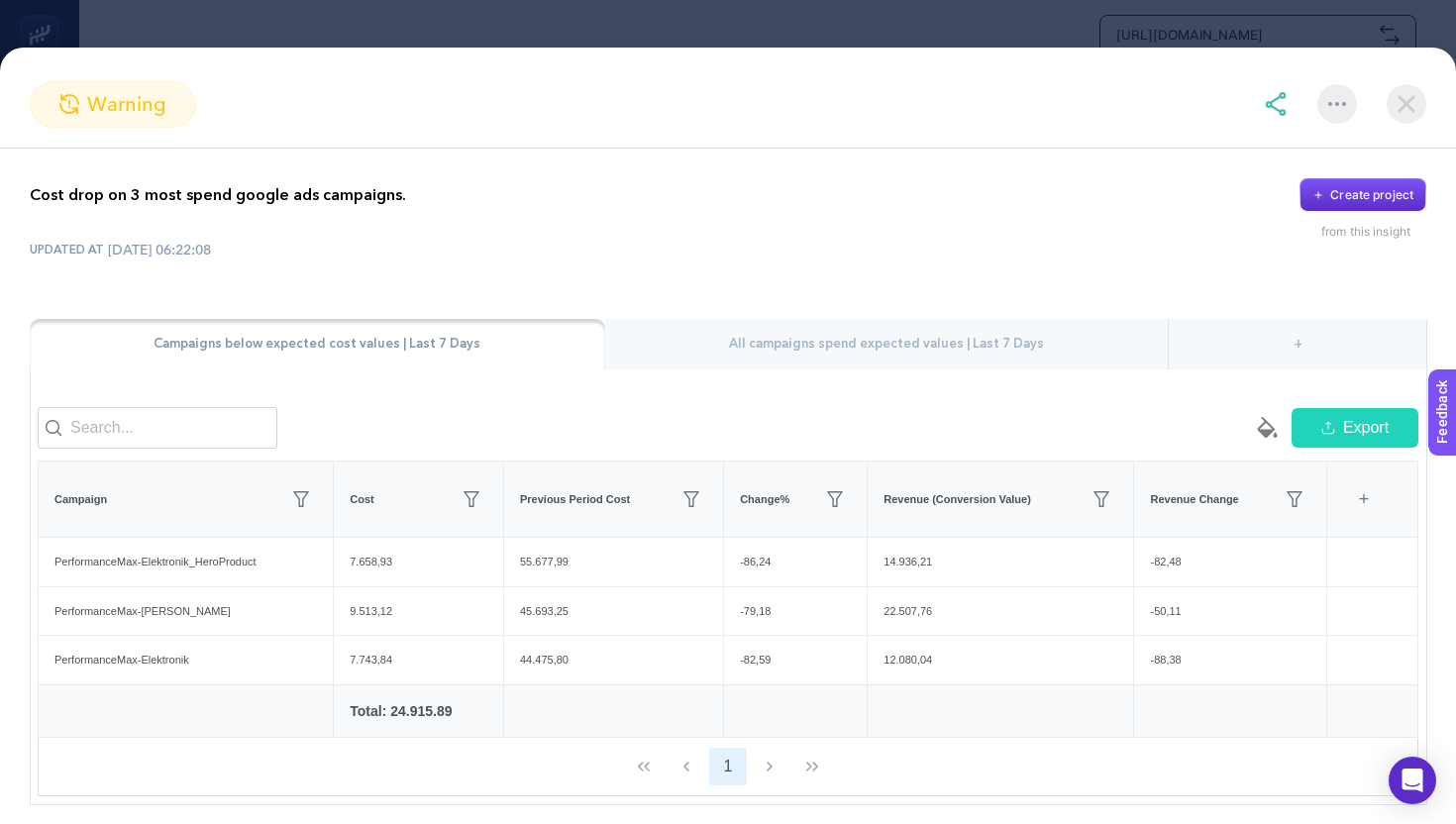 scroll, scrollTop: 74, scrollLeft: 0, axis: vertical 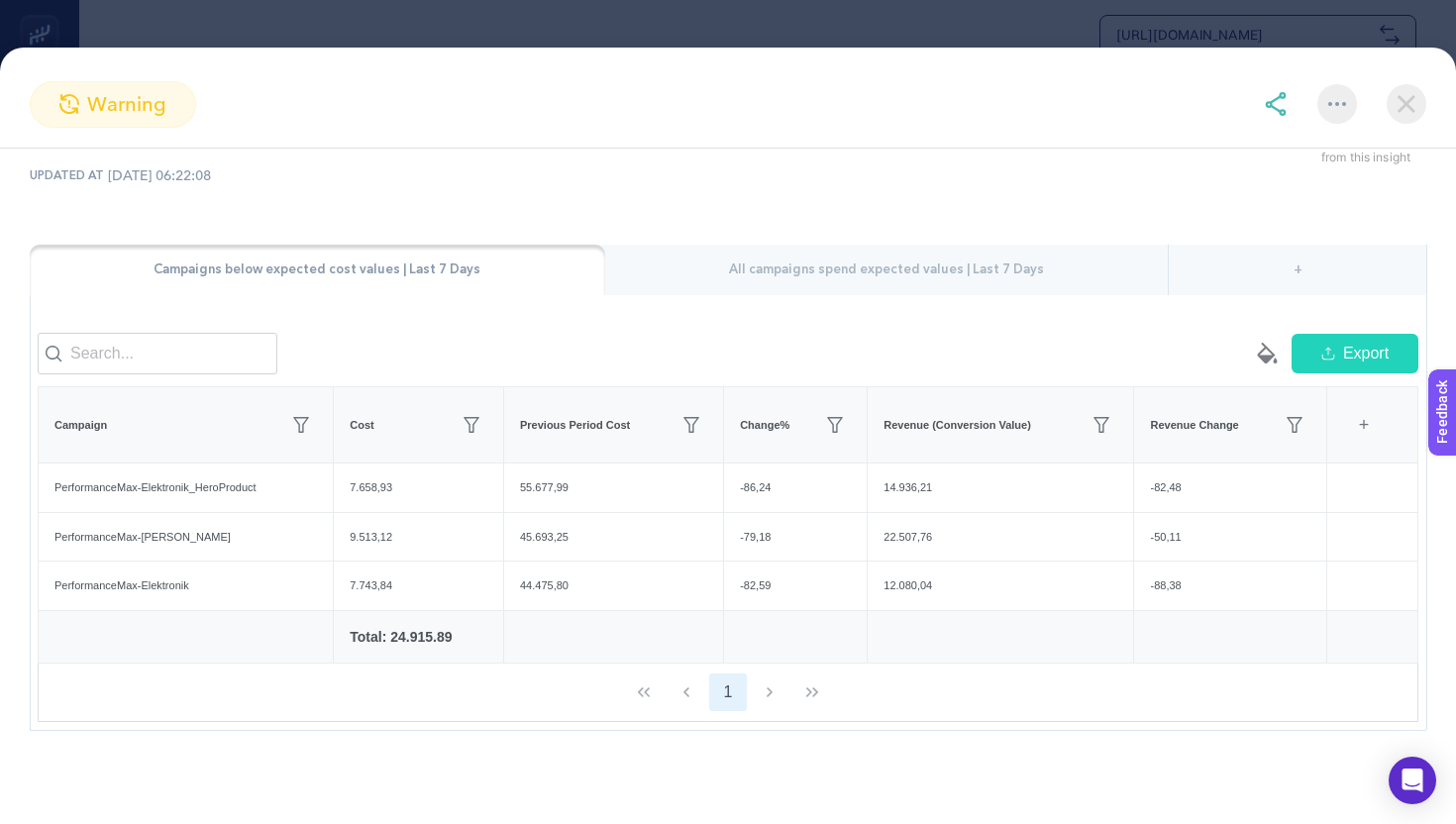 click at bounding box center [1406, 104] 